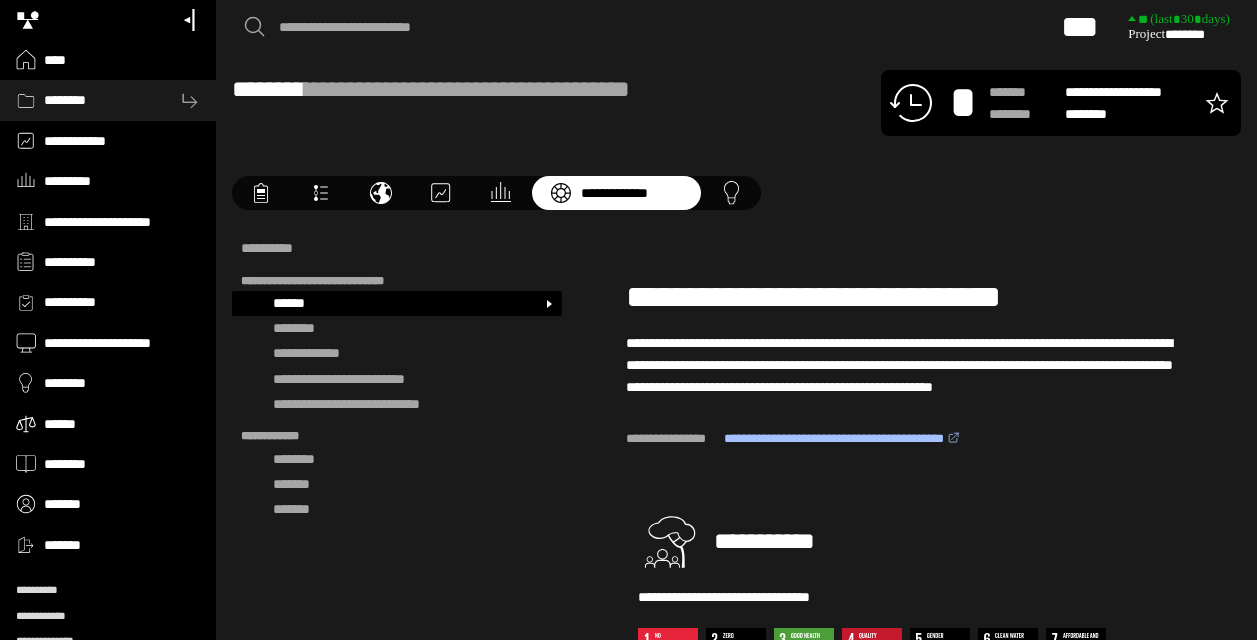 scroll, scrollTop: 118, scrollLeft: 0, axis: vertical 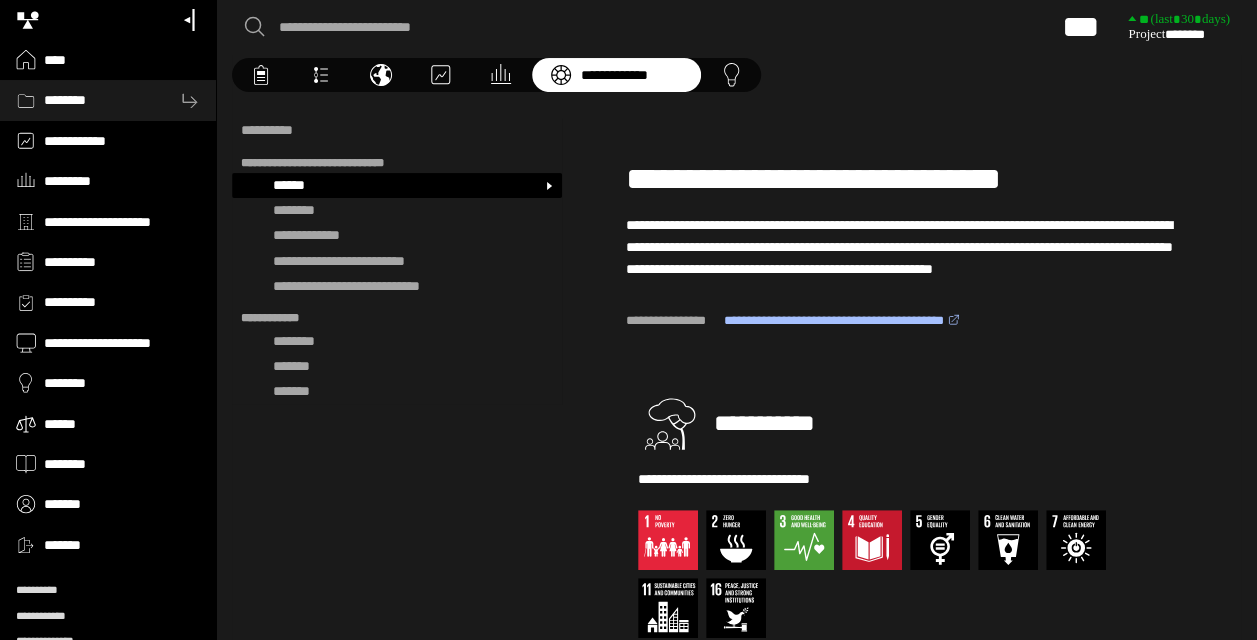 click on "**********" at bounding box center [121, 141] 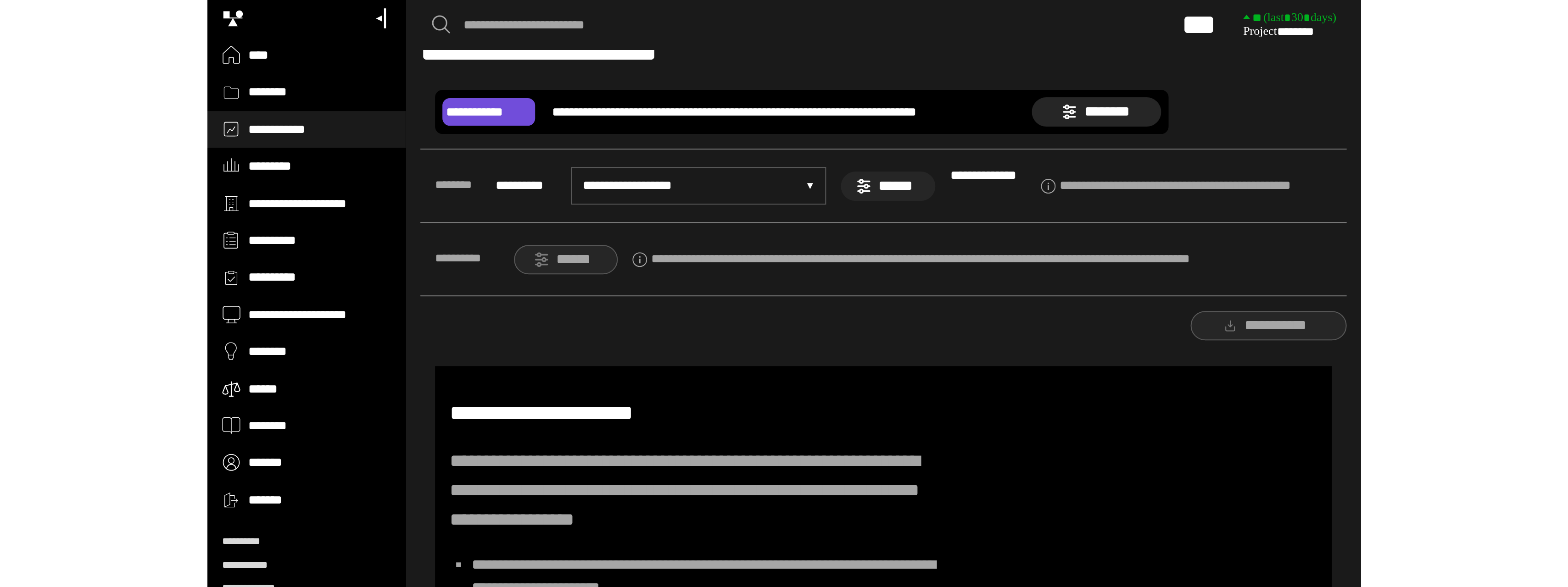 scroll, scrollTop: 0, scrollLeft: 0, axis: both 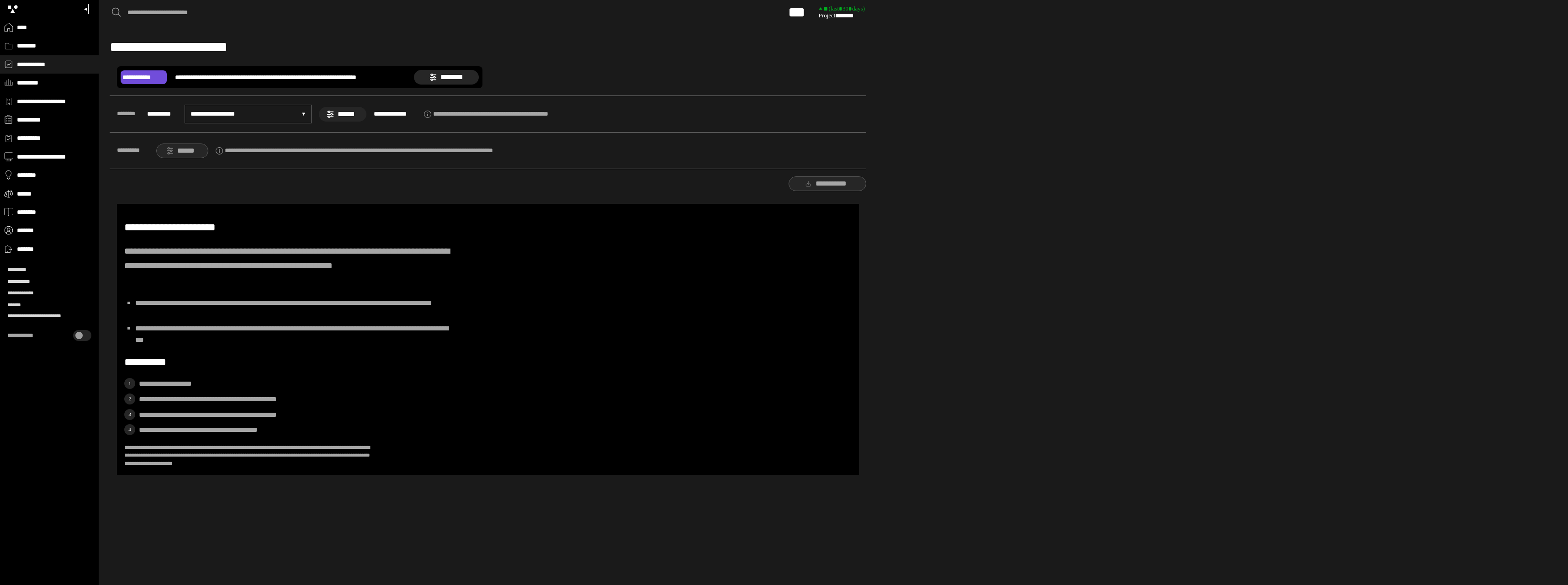 click on "*********" at bounding box center [56, 83] 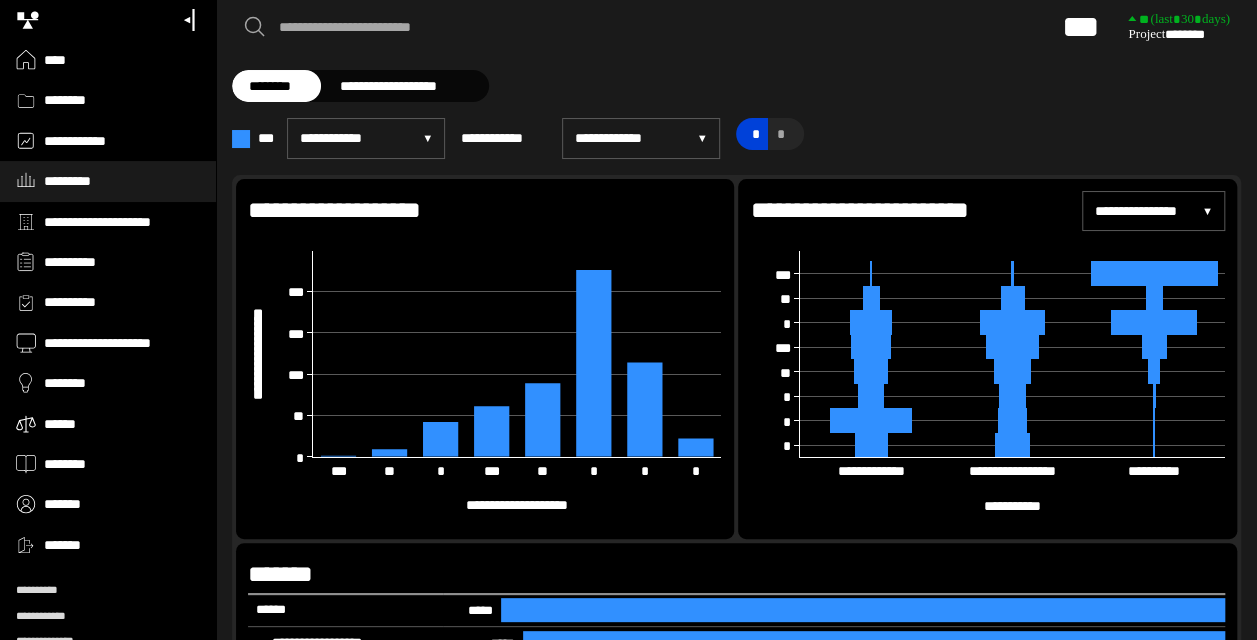 click on "**********" at bounding box center (121, 141) 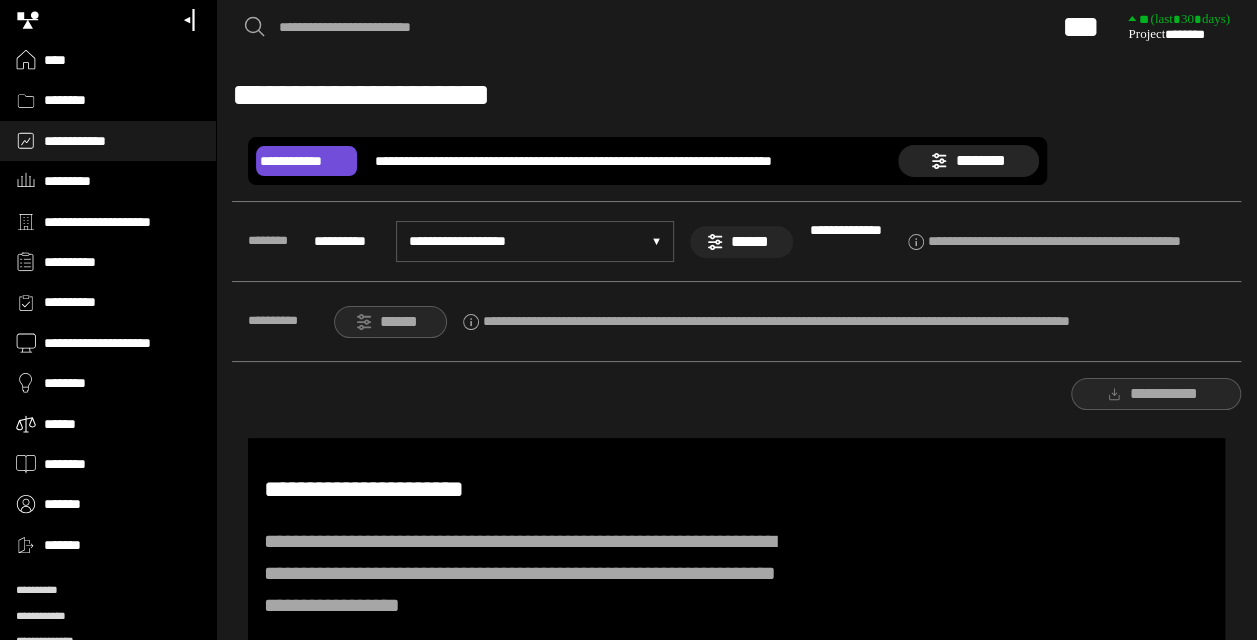 click on "********" at bounding box center [968, 161] 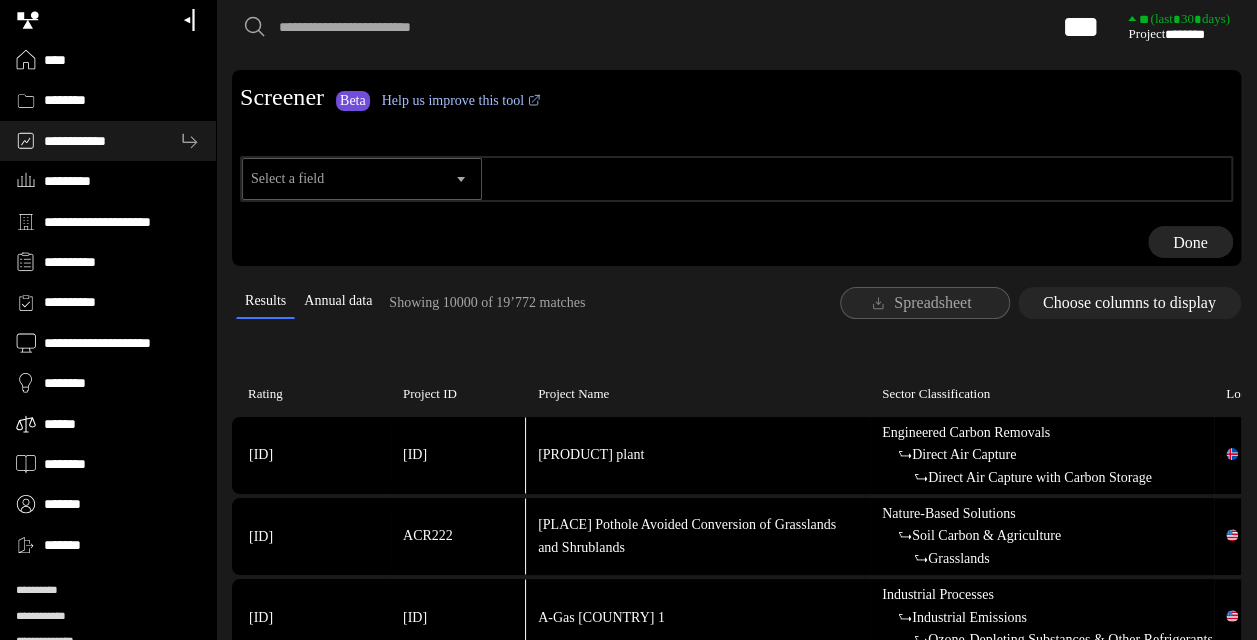 click 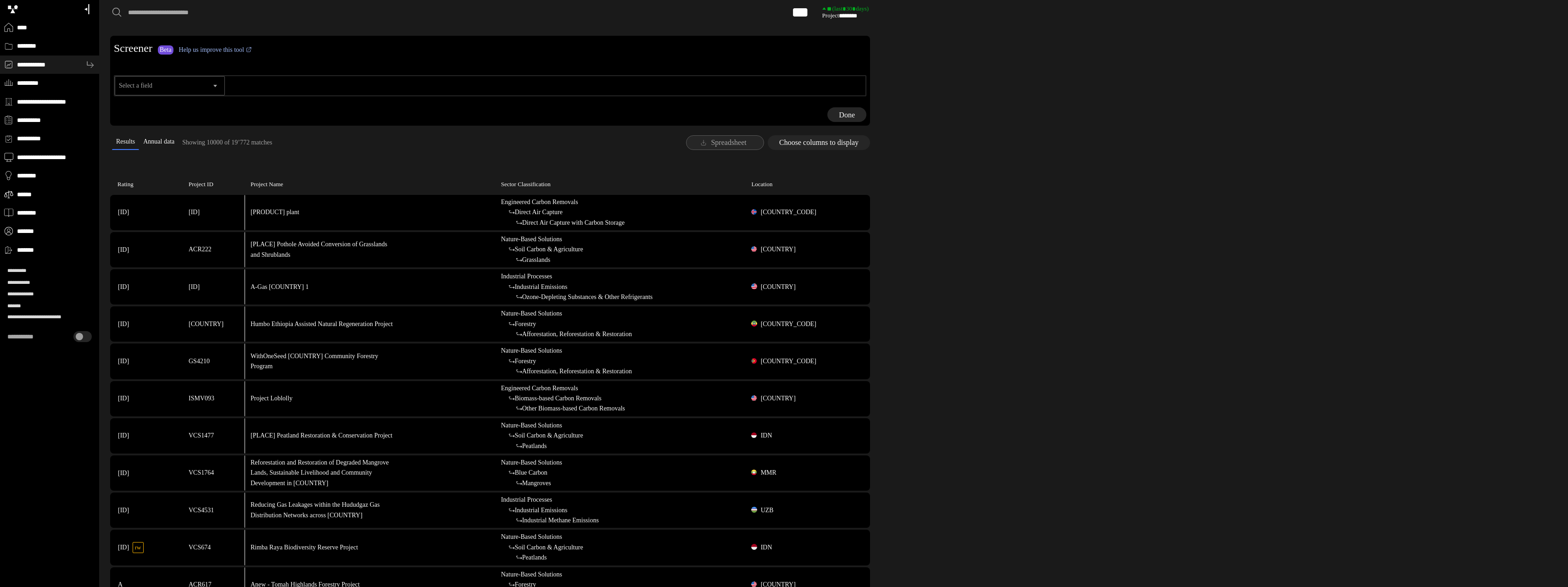 click on "**********" at bounding box center [56, 138] 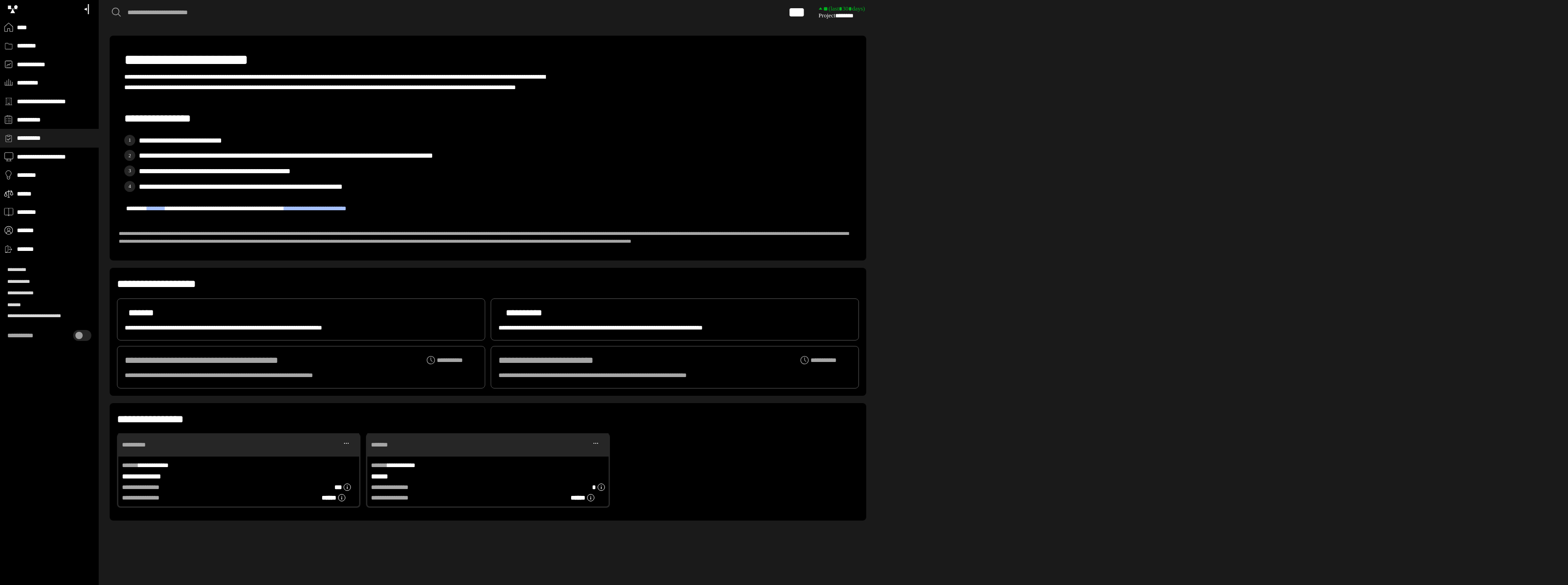 click on "**********" at bounding box center (56, 64) 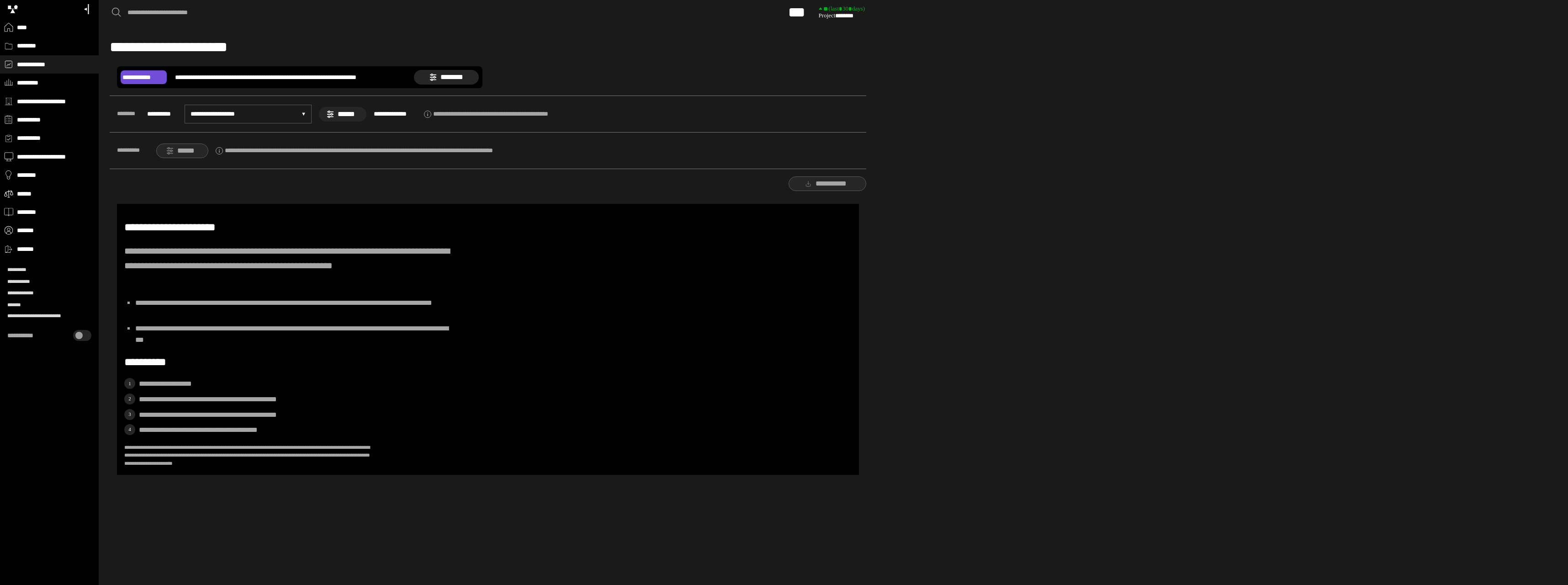 click on "********" at bounding box center [446, 77] 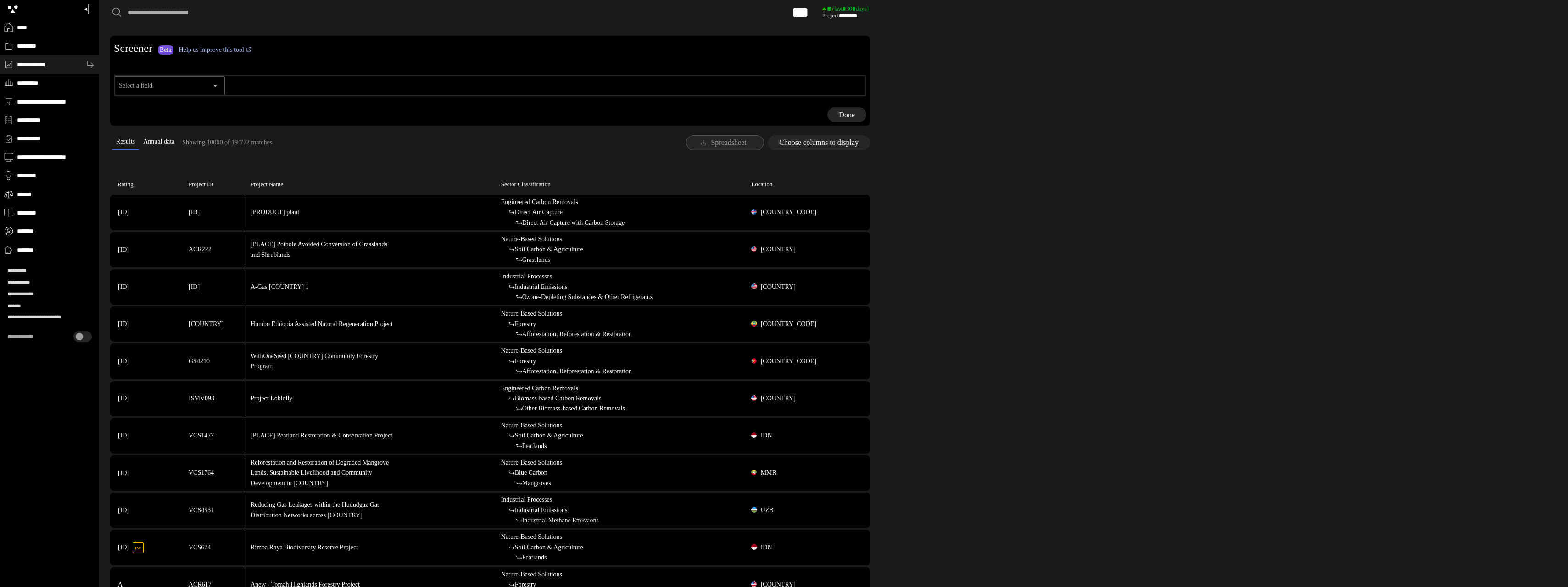 click on "Select a field" at bounding box center (170, 86) 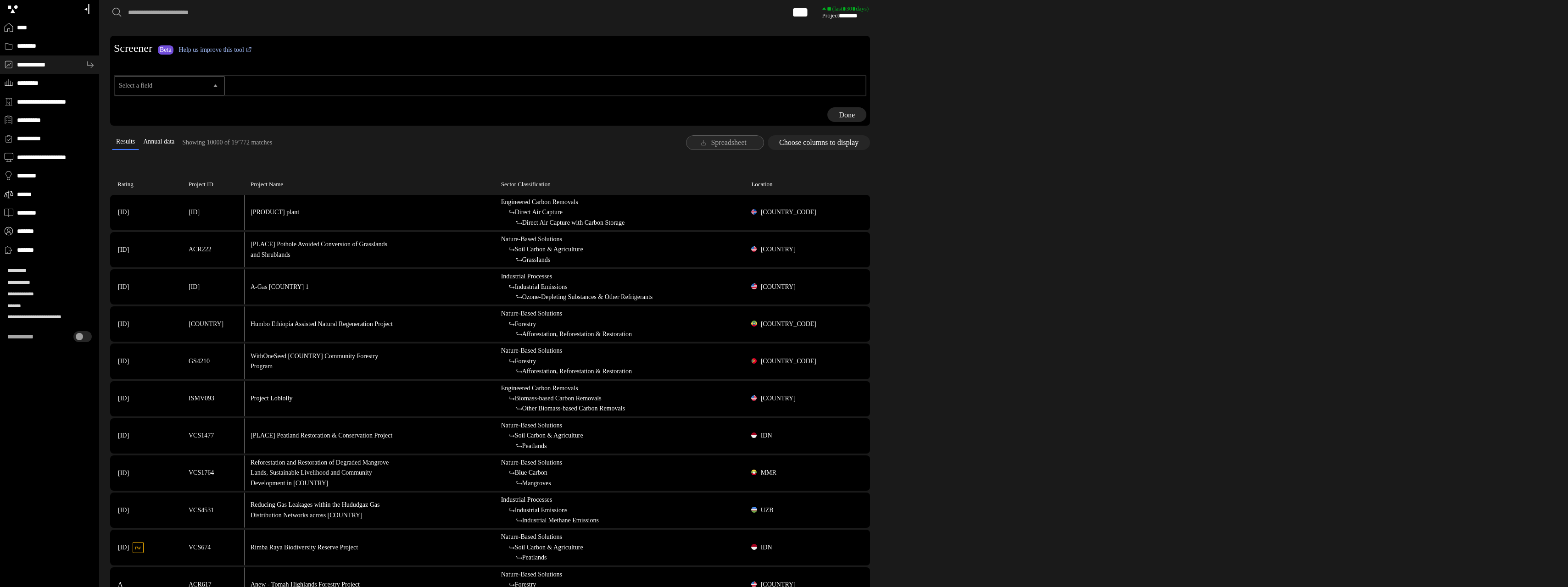 scroll, scrollTop: 92, scrollLeft: 0, axis: vertical 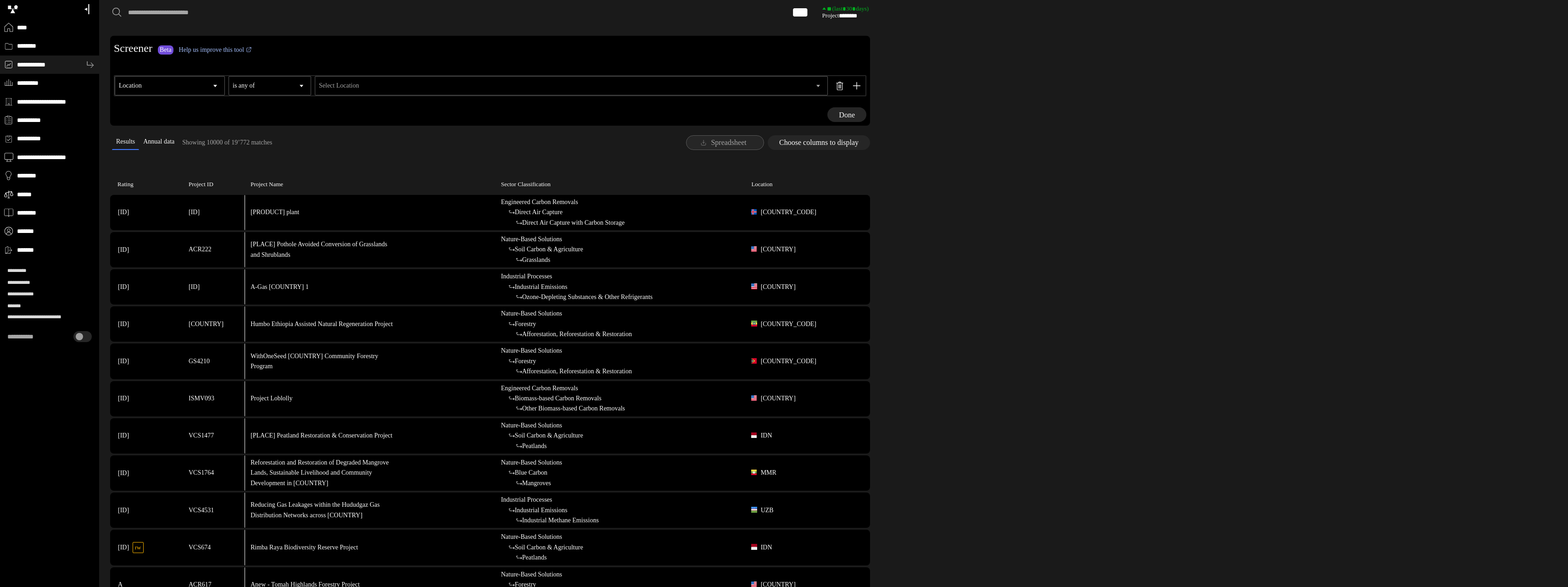 click 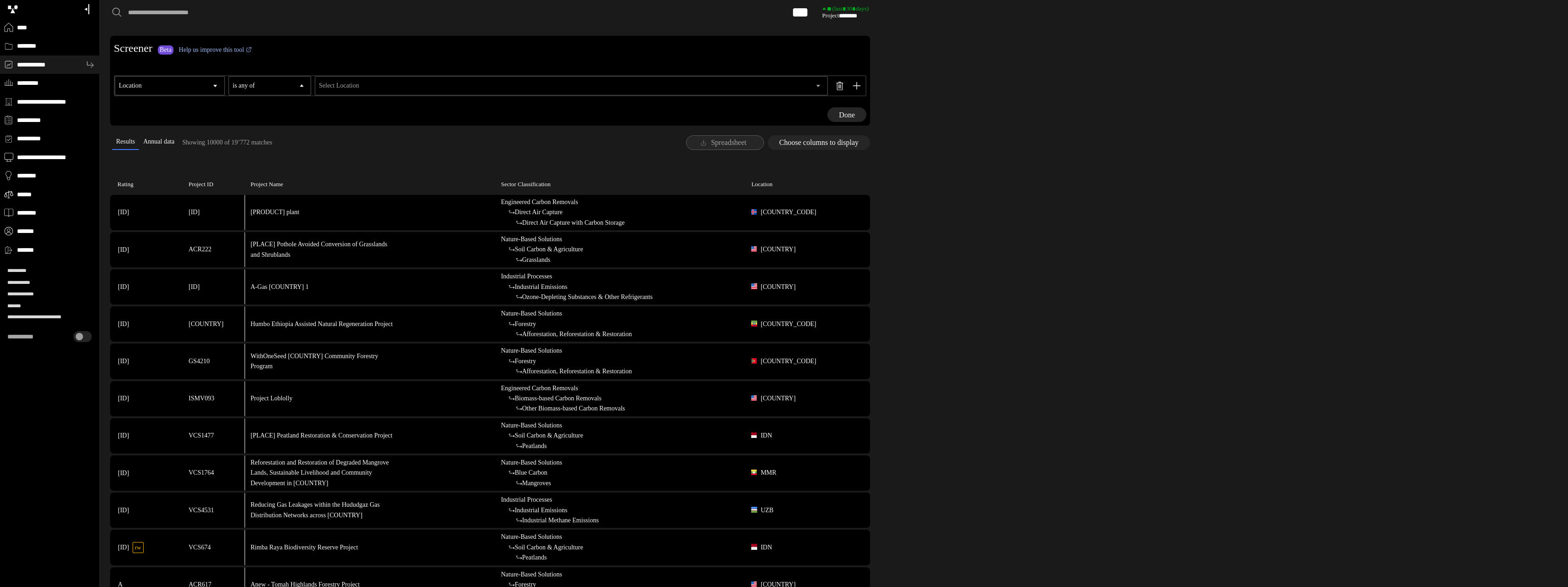 click on "Select Location" at bounding box center [566, 86] 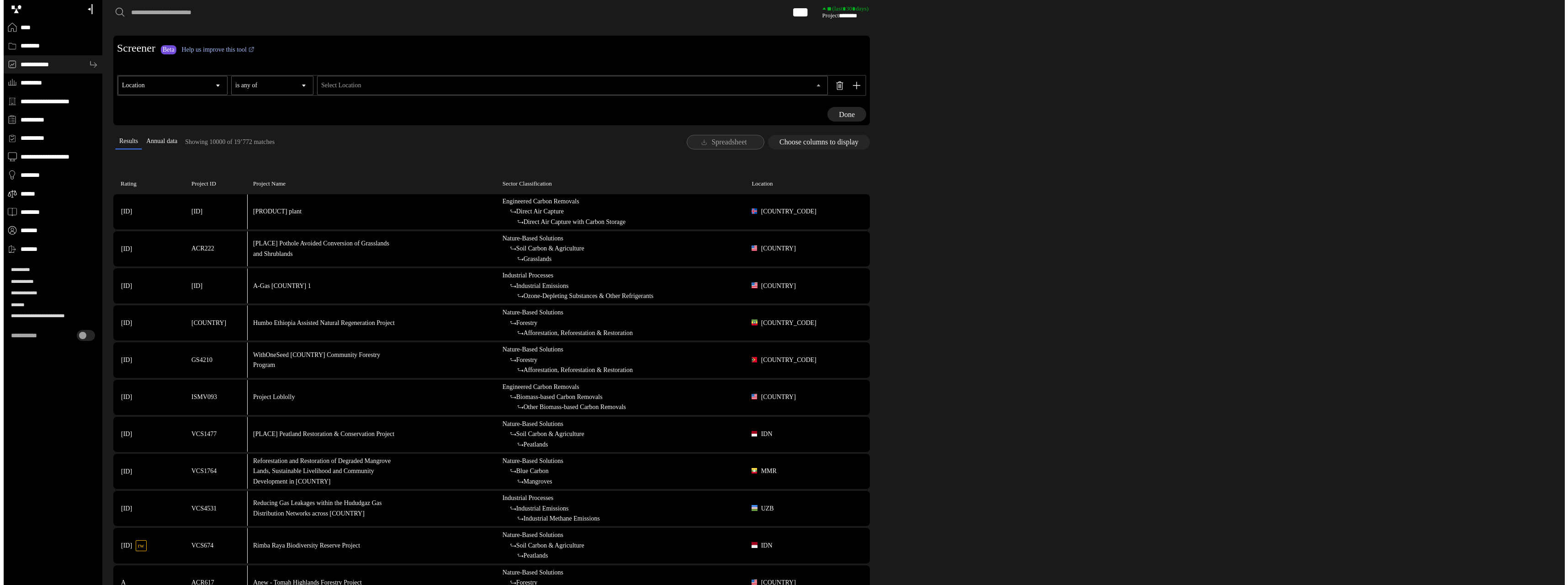scroll, scrollTop: 1051, scrollLeft: 0, axis: vertical 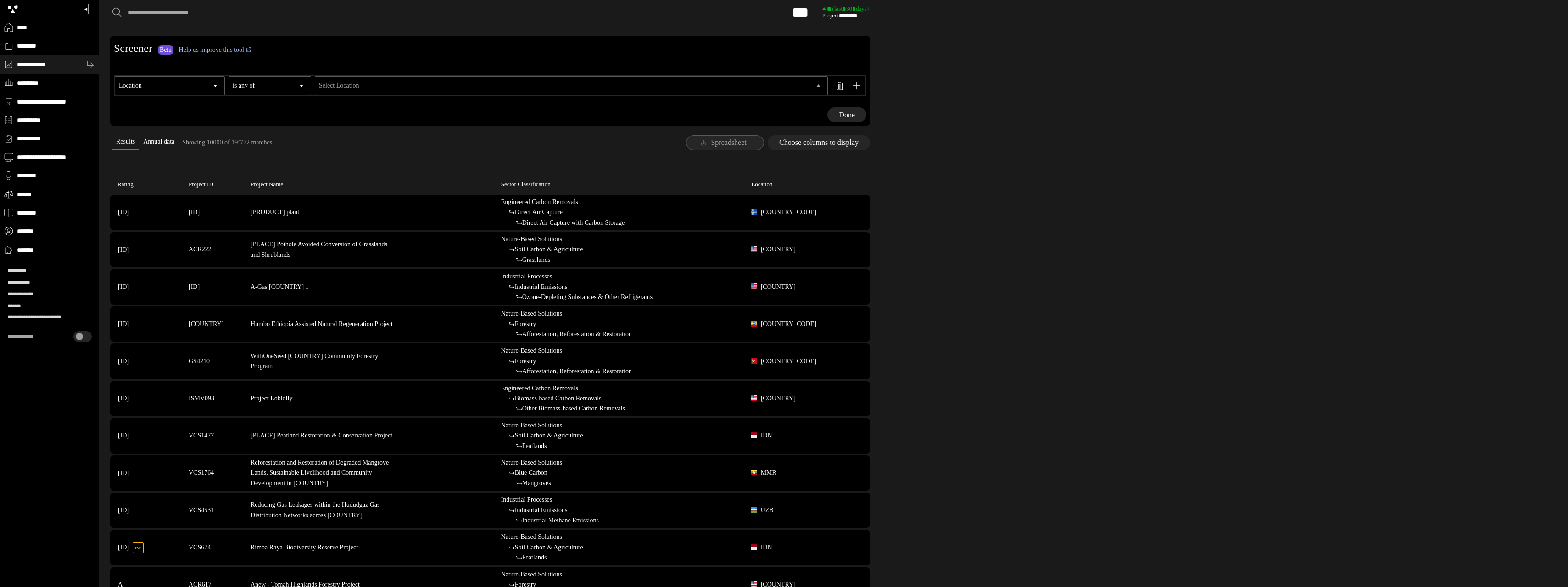 click on "[COUNTRY]" at bounding box center (0, 0) 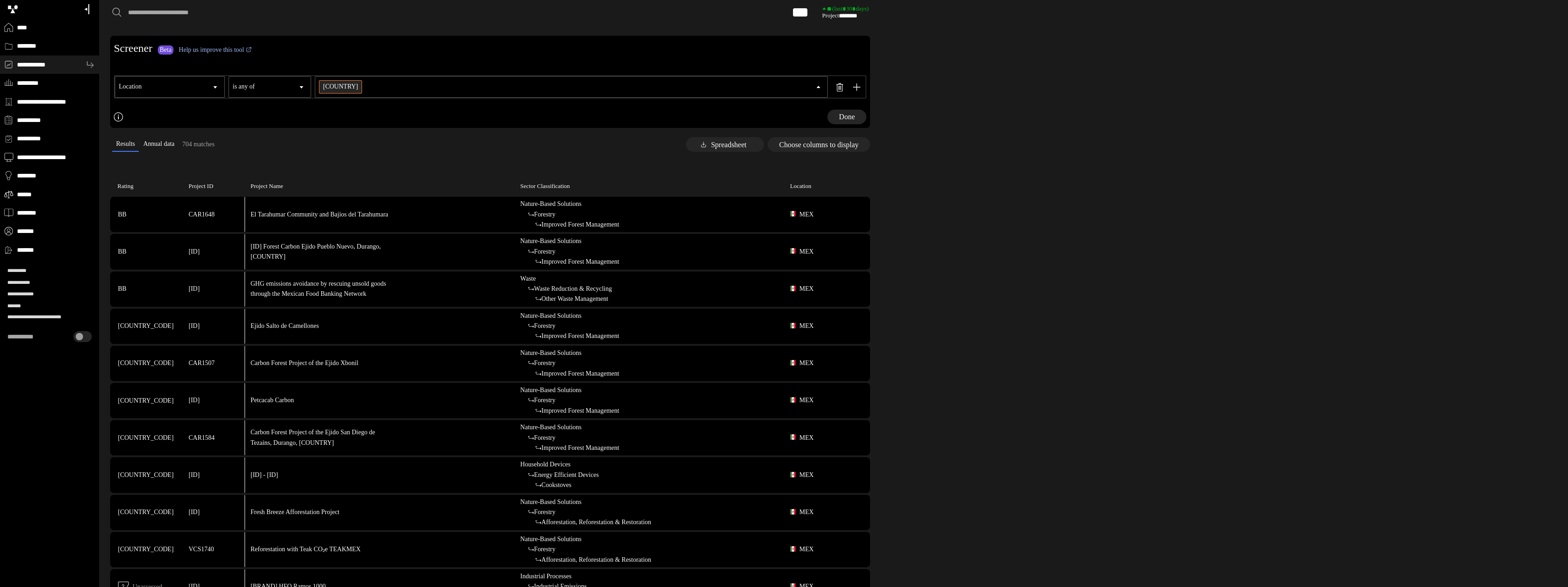 scroll, scrollTop: 1192, scrollLeft: 0, axis: vertical 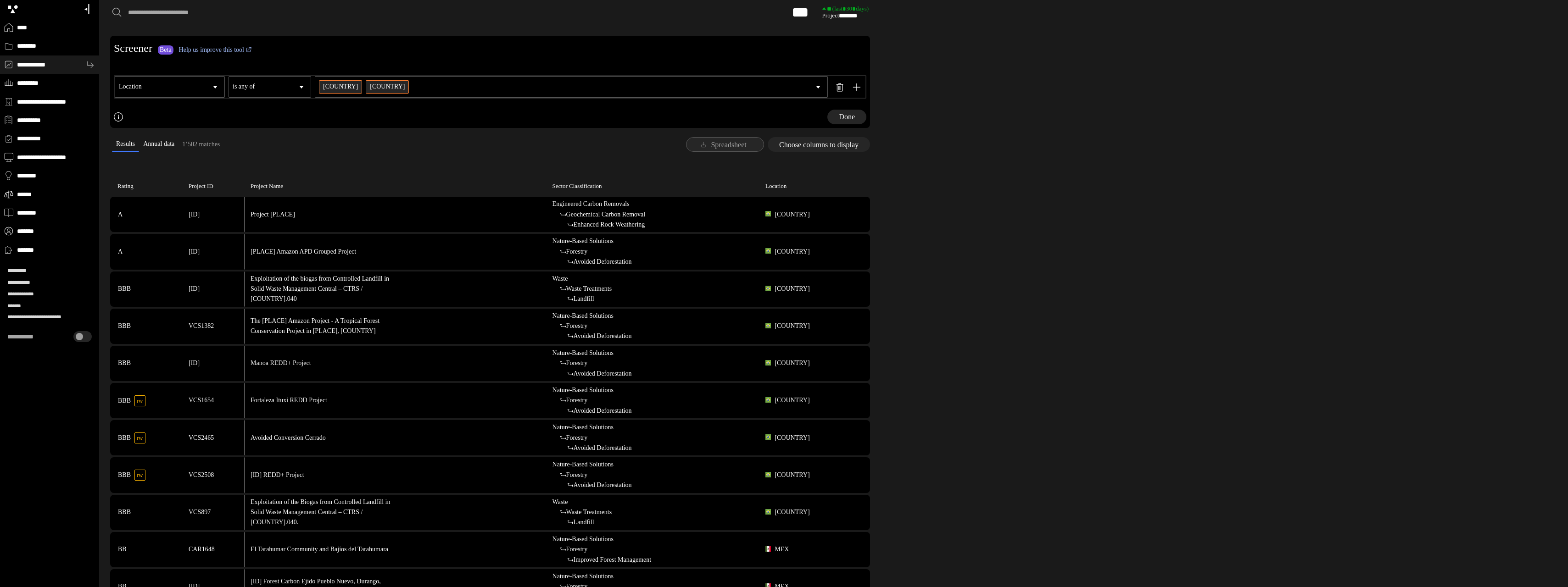 click on "[COUNTRY] [COUNTRY] [COUNTRY] [COUNTRY] + 2" at bounding box center (566, 87) 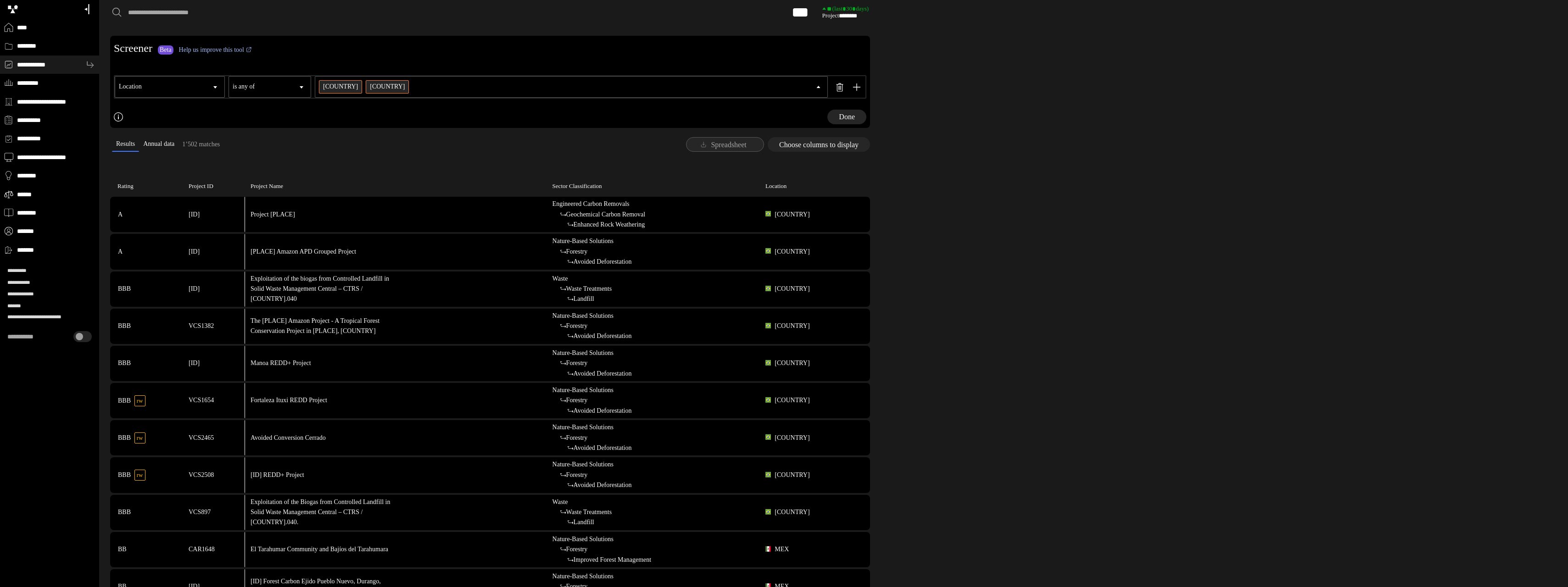 click on "[COUNTRY]" at bounding box center [0, 0] 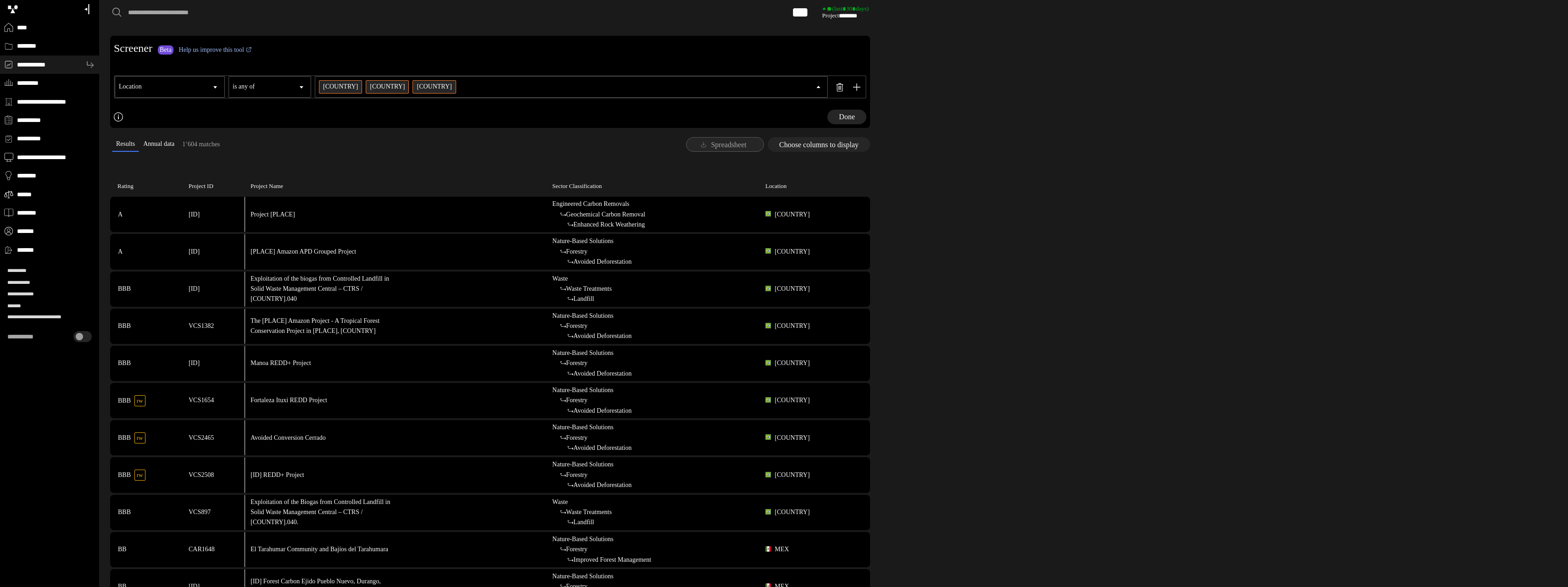 type on "***" 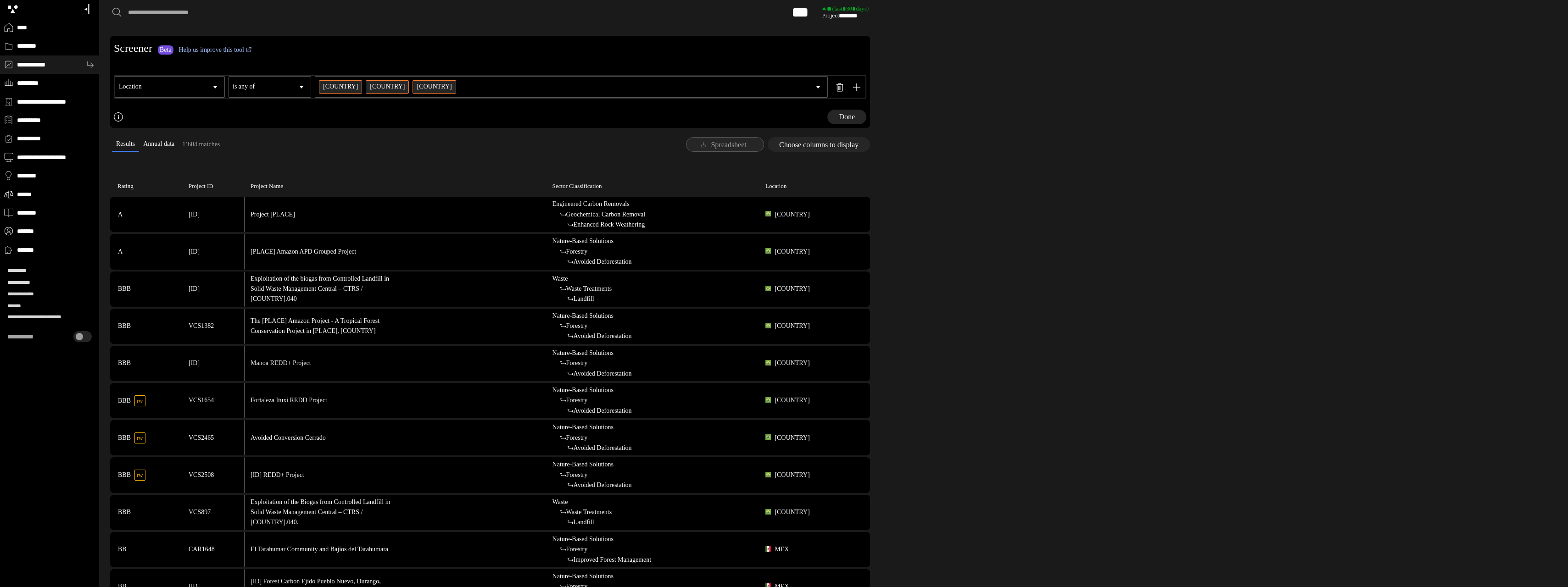 type 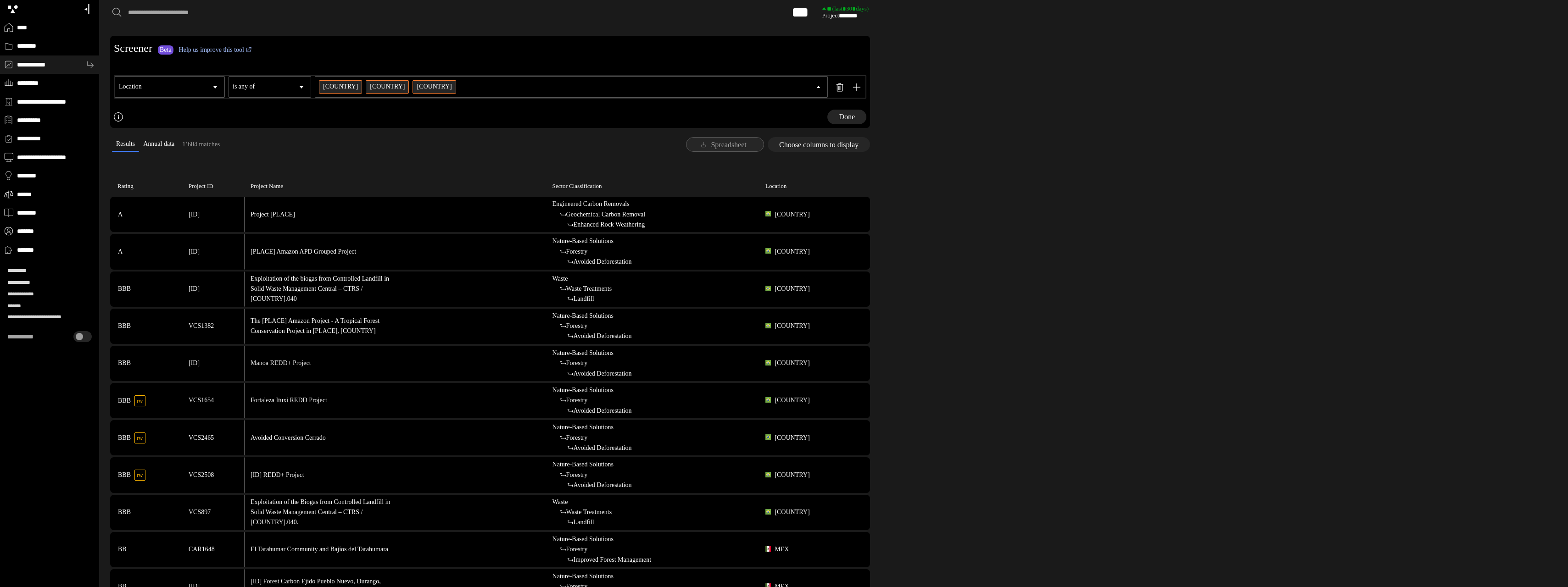 click on "[COUNTRY]" at bounding box center [0, 0] 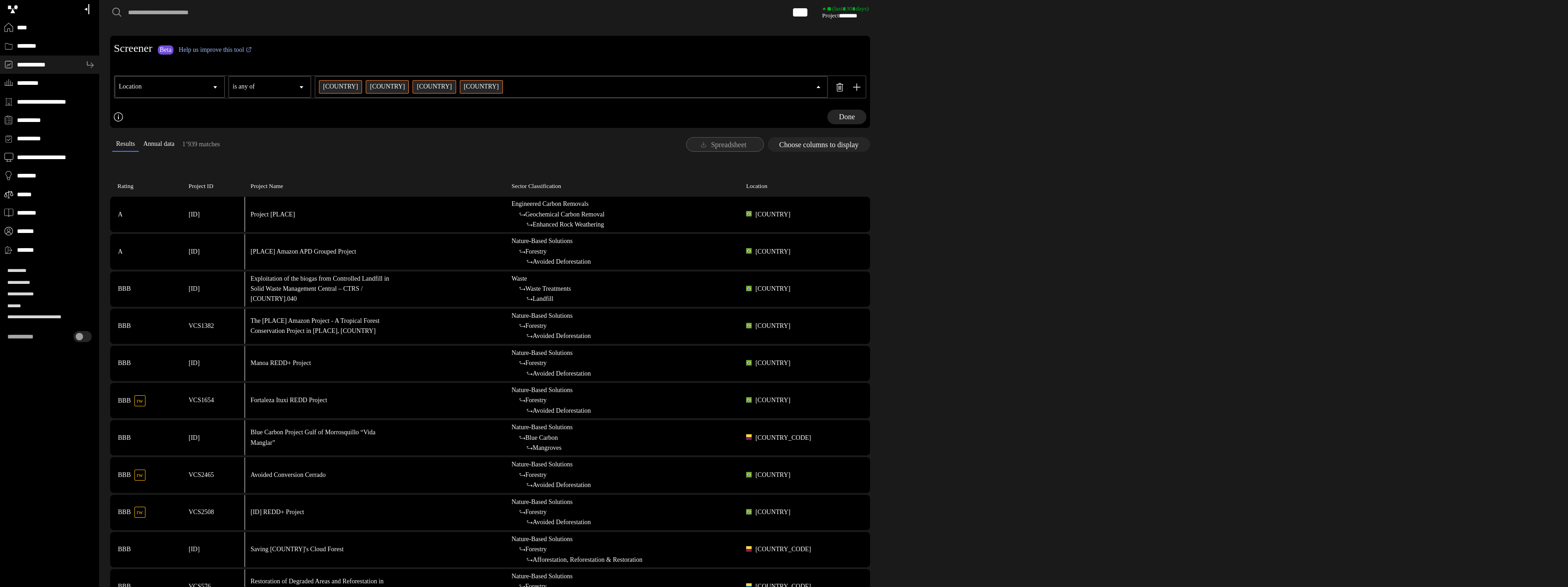 click on "[COUNTRY] [COUNTRY] [COUNTRY] [COUNTRY] [COUNTRY] [COUNTRY] [COUNTRY] + 4" at bounding box center (566, 87) 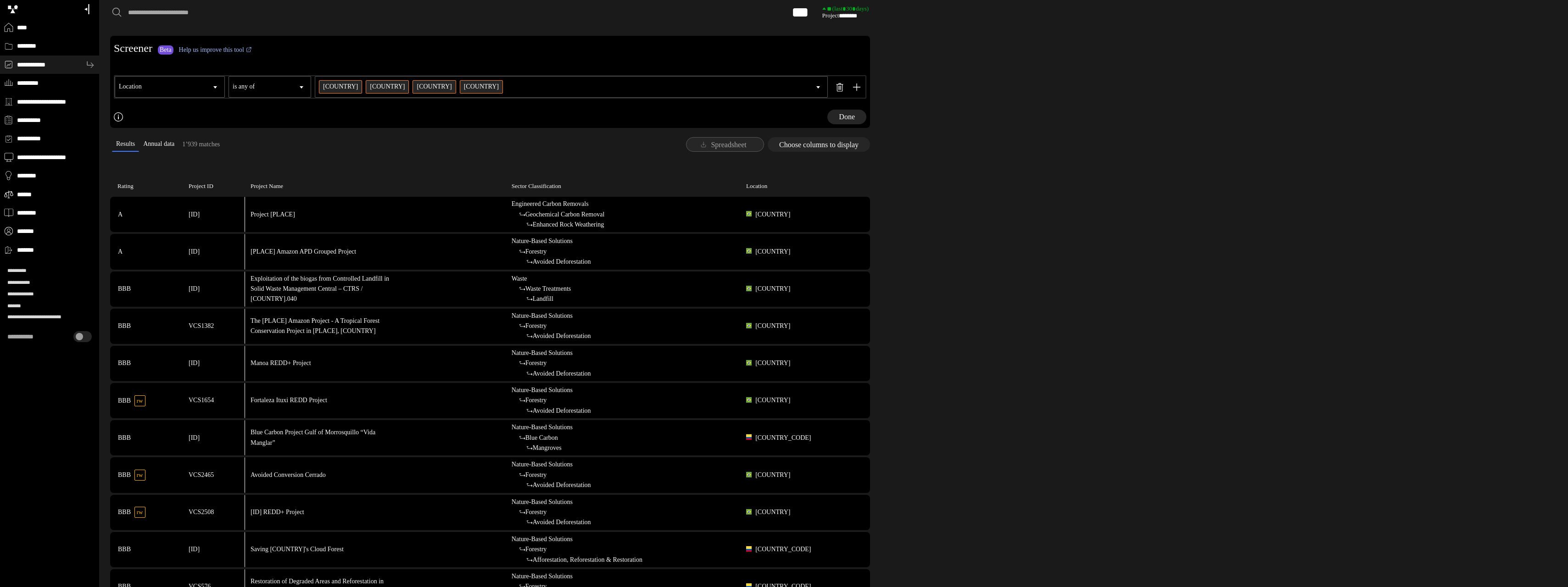 click on "[COUNTRY] [COUNTRY] [COUNTRY] [COUNTRY] [COUNTRY] [COUNTRY] [COUNTRY] + 4" at bounding box center (566, 87) 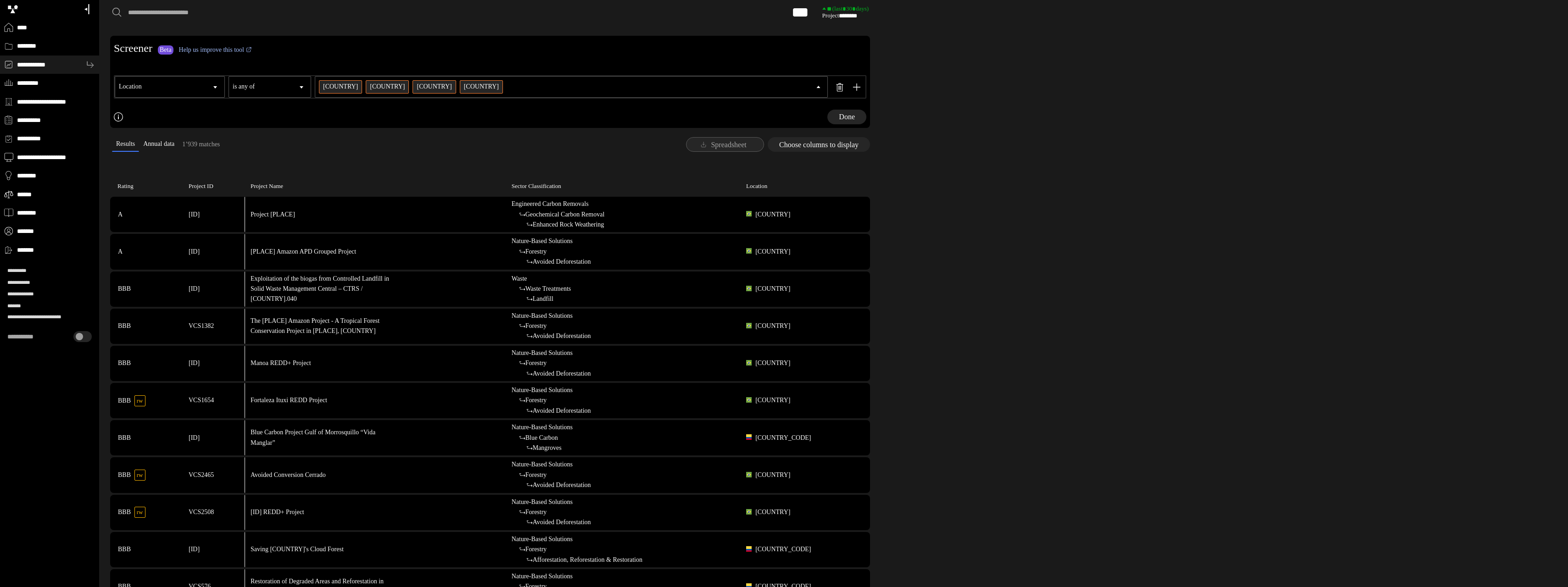 click on "[COUNTRY] [COUNTRY] [COUNTRY] [COUNTRY] [COUNTRY] [COUNTRY] [COUNTRY] + 4" at bounding box center (566, 87) 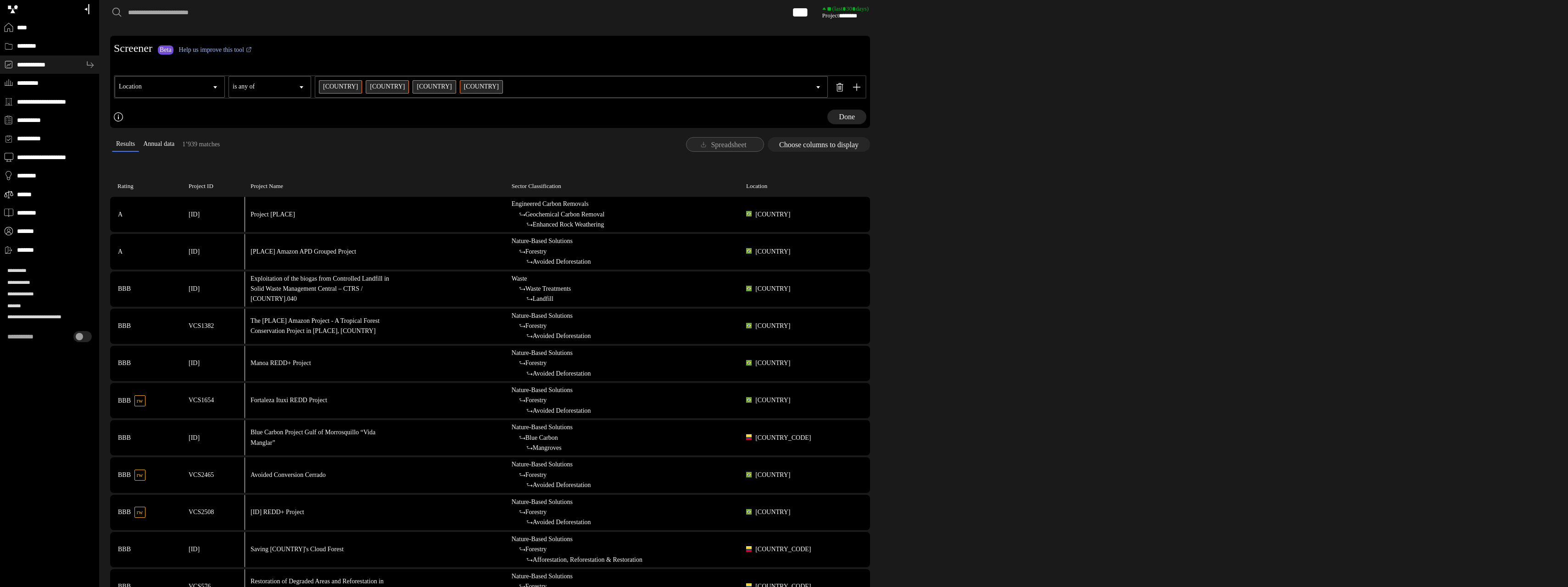 click on "[COUNTRY] [COUNTRY] [COUNTRY] [COUNTRY] [COUNTRY] [COUNTRY] [COUNTRY] + 4" at bounding box center (566, 87) 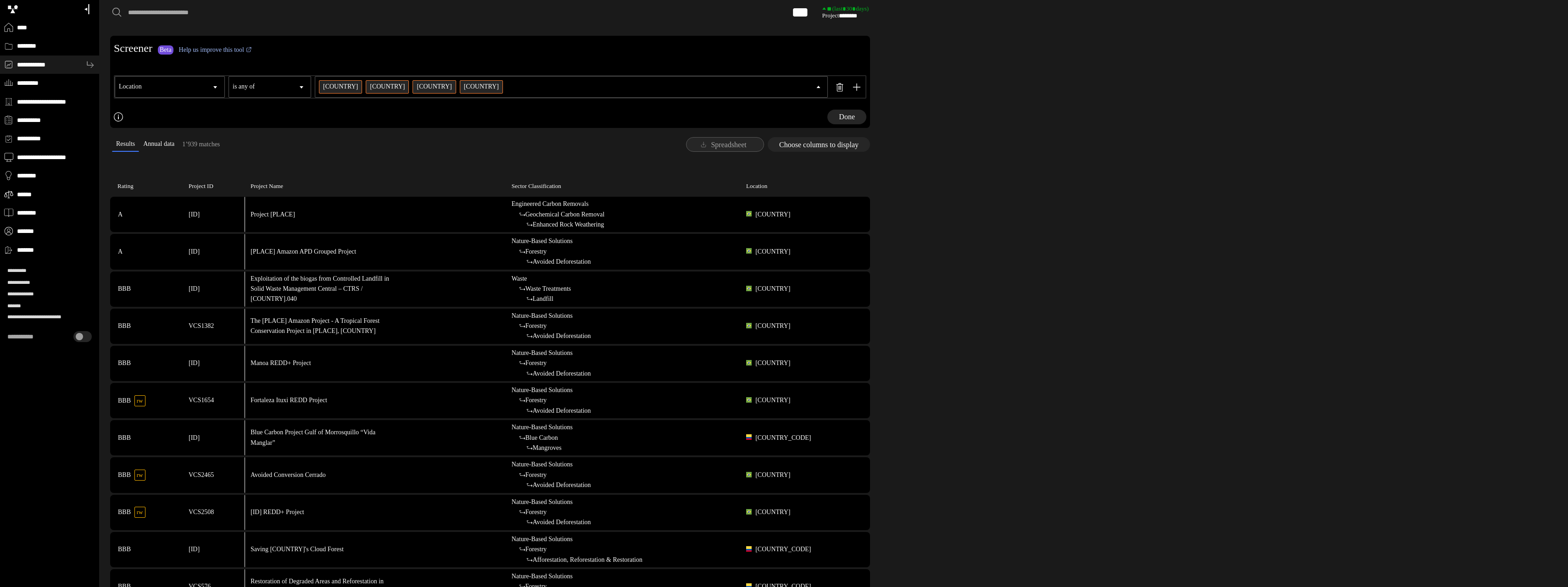click on "[COUNTRY]" at bounding box center [0, 0] 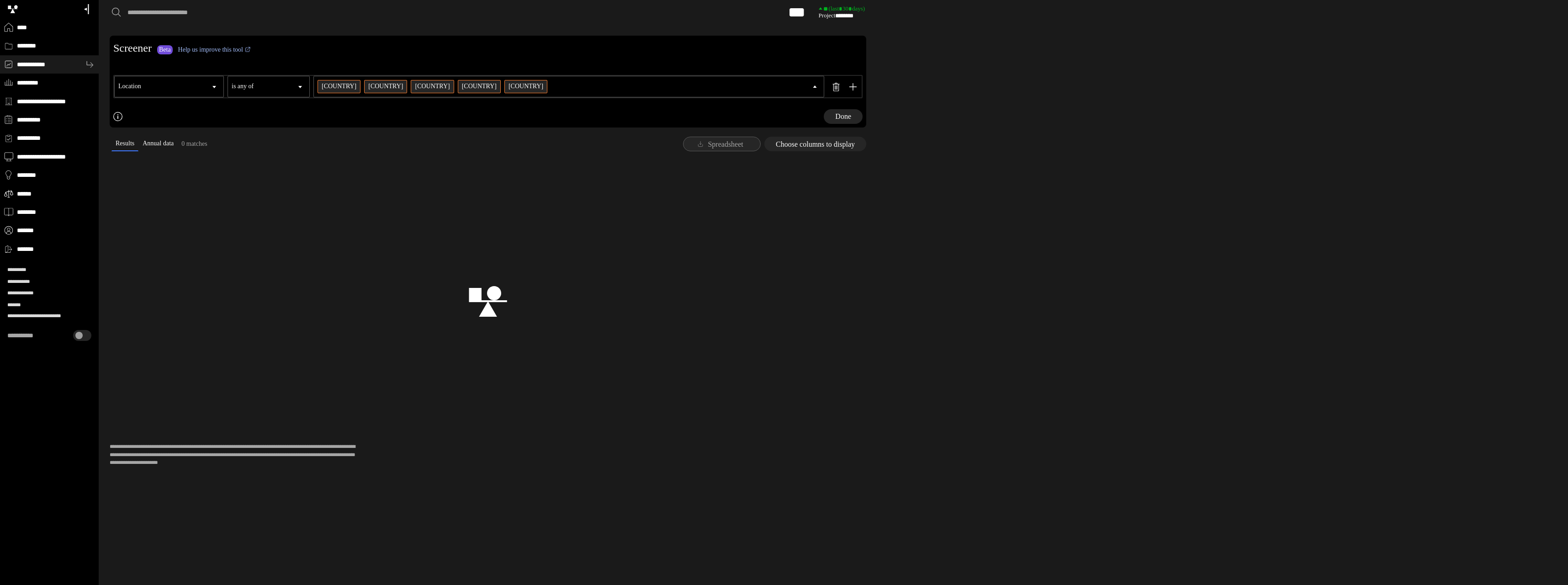 type on "****" 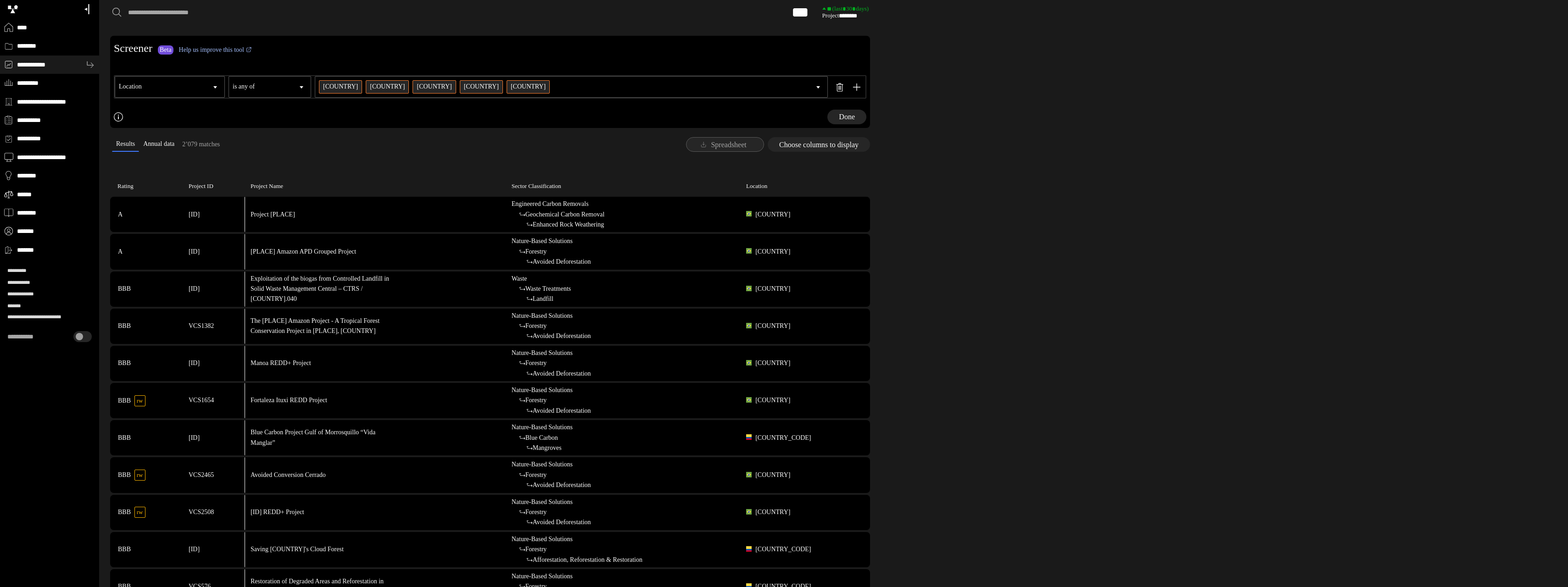 click on "[COUNTRY] [COUNTRY] [COUNTRY] [COUNTRY] [COUNTRY] [COUNTRY] [COUNTRY] [COUNTRY] [COUNTRY] + 5" at bounding box center (566, 87) 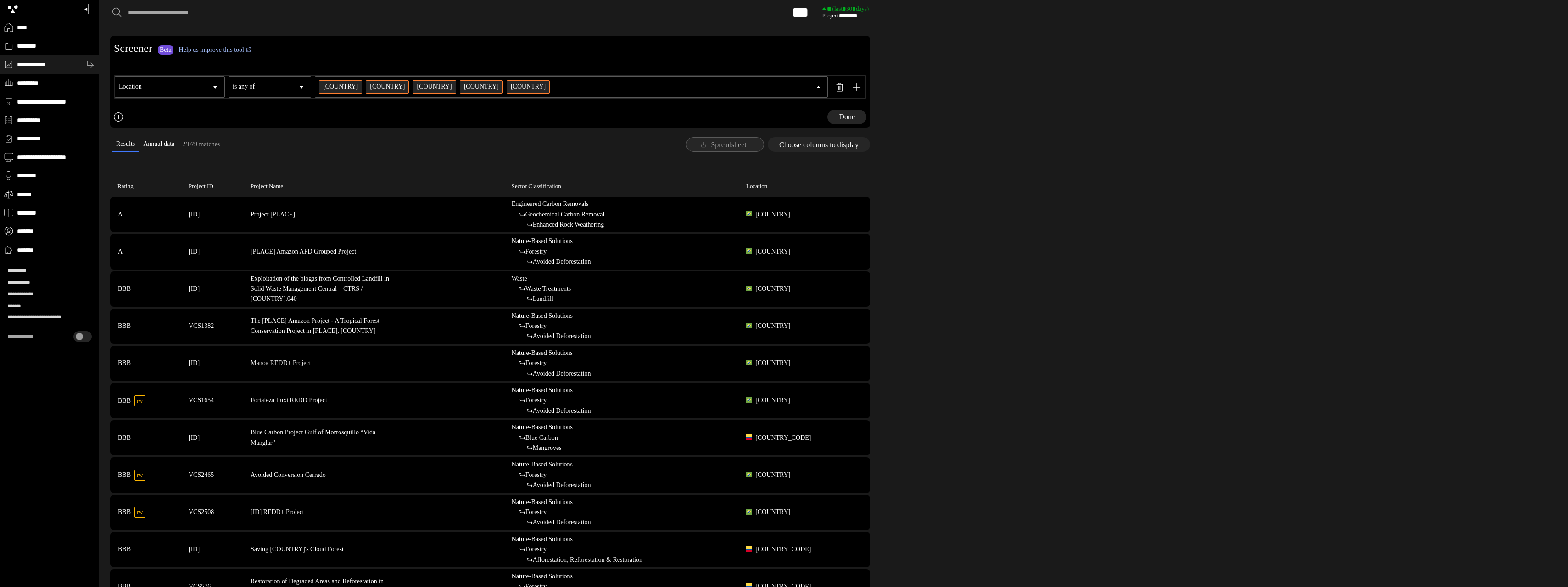 click on "[COUNTRY]" at bounding box center (0, 0) 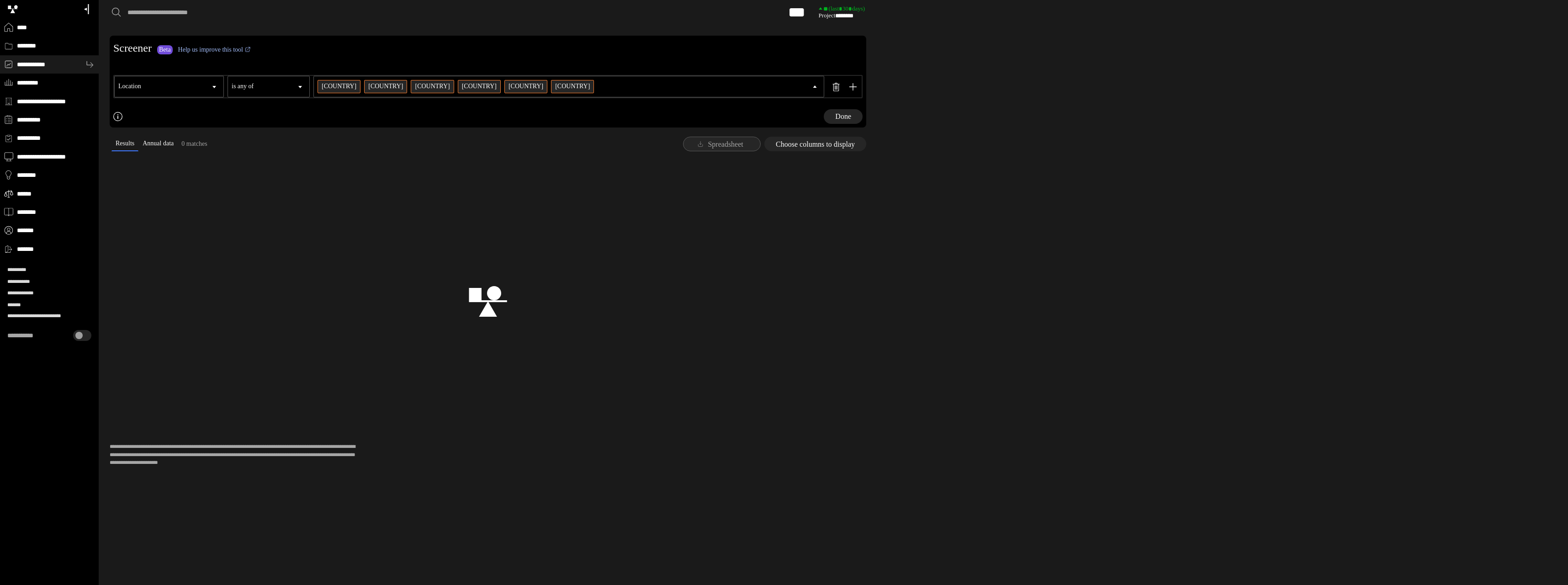 type on "***" 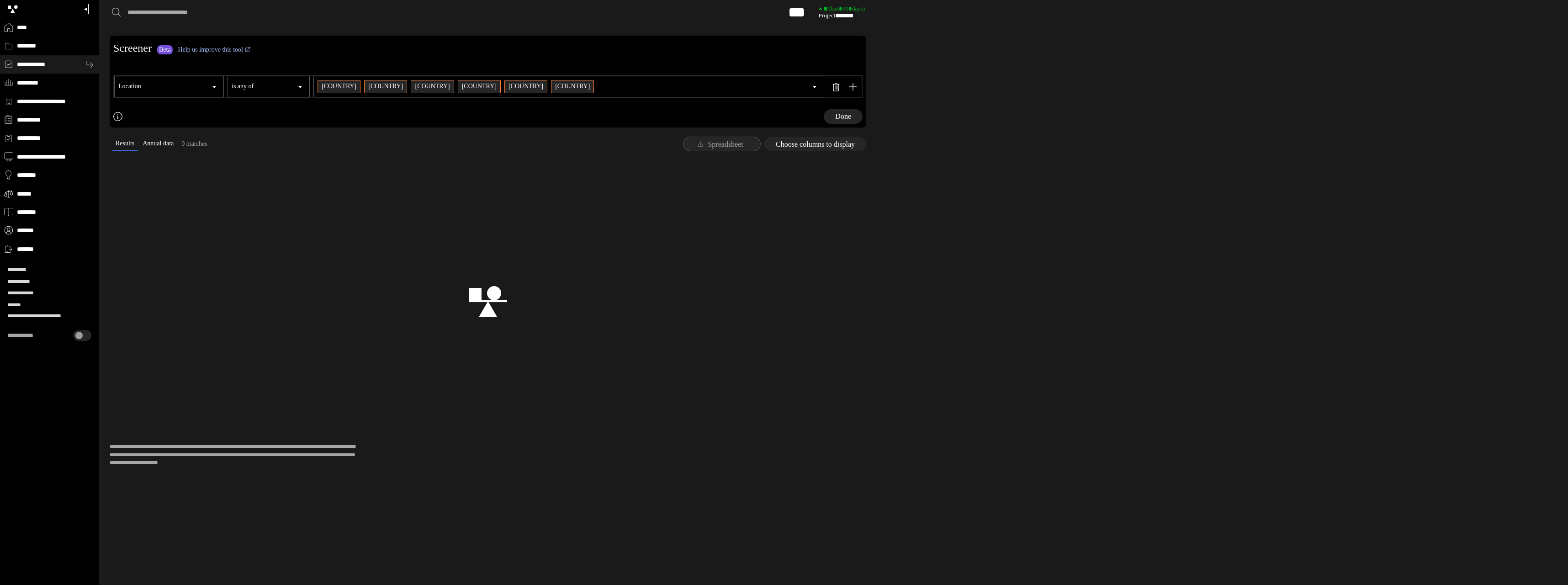 click on "[COUNTRY] [COUNTRY] [COUNTRY] [COUNTRY] [COUNTRY] [COUNTRY] [COUNTRY] [COUNTRY] + 6" at bounding box center [563, 86] 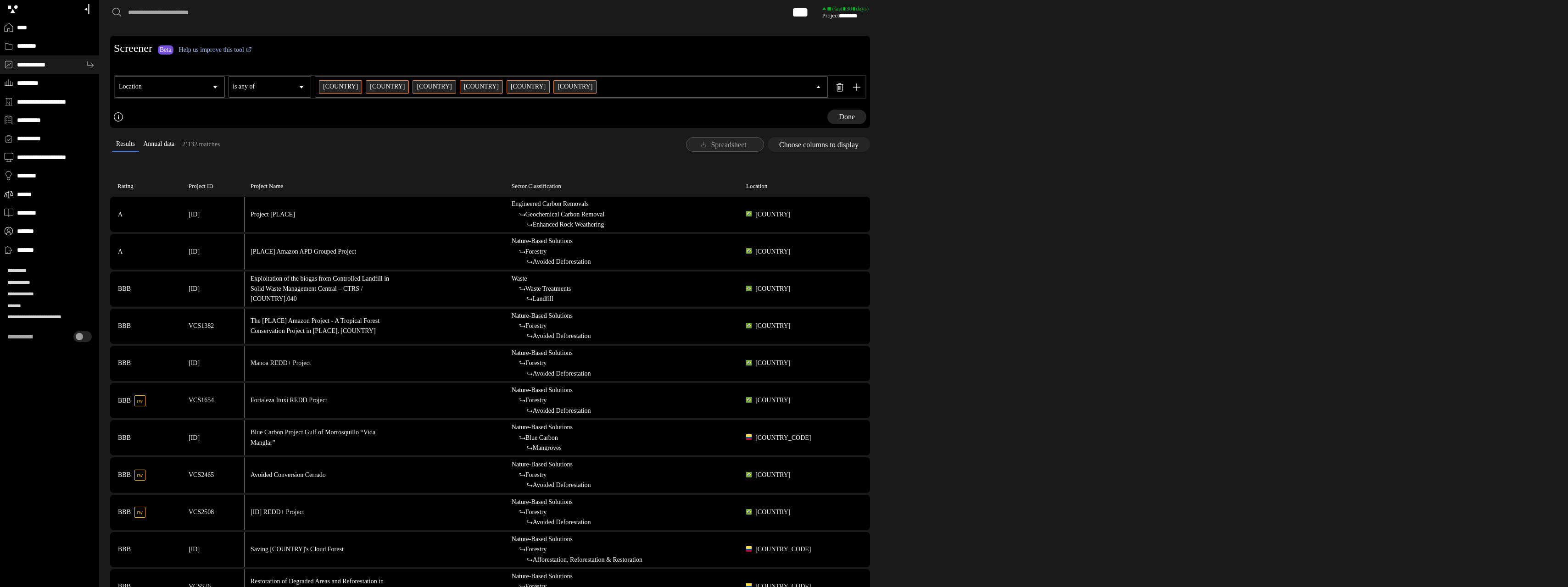 click on "[COUNTRY]" at bounding box center (0, 0) 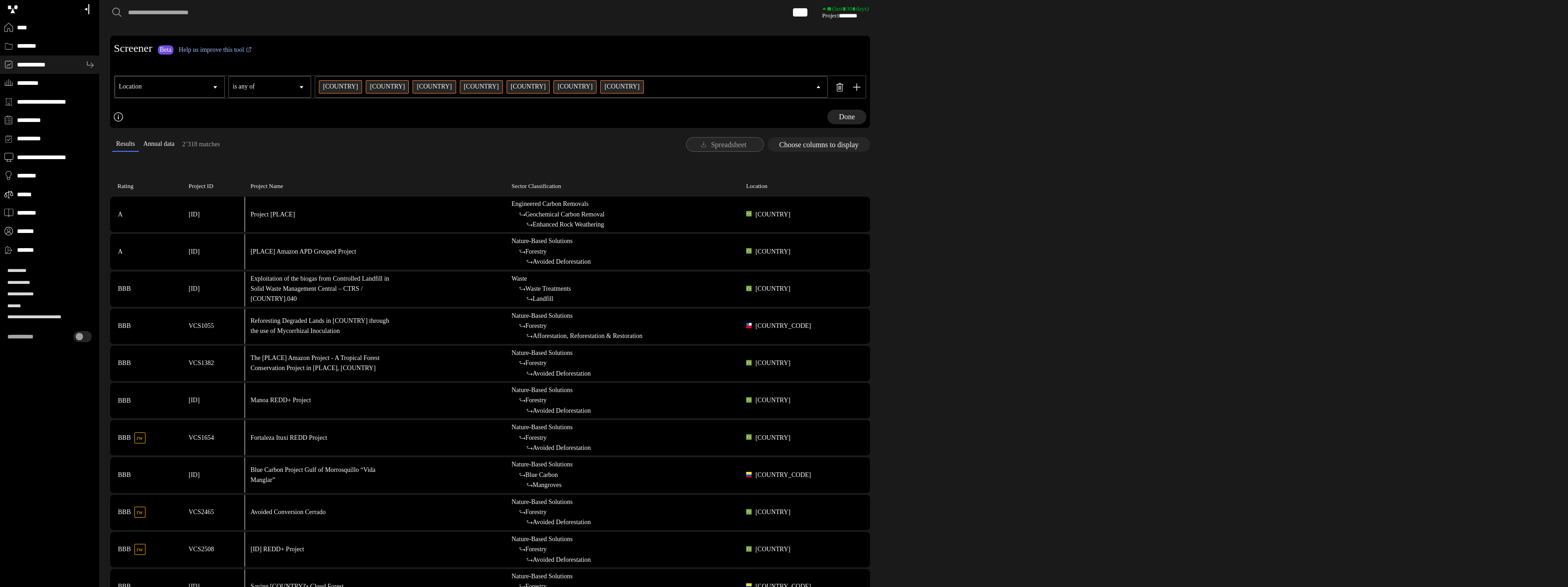 type on "****" 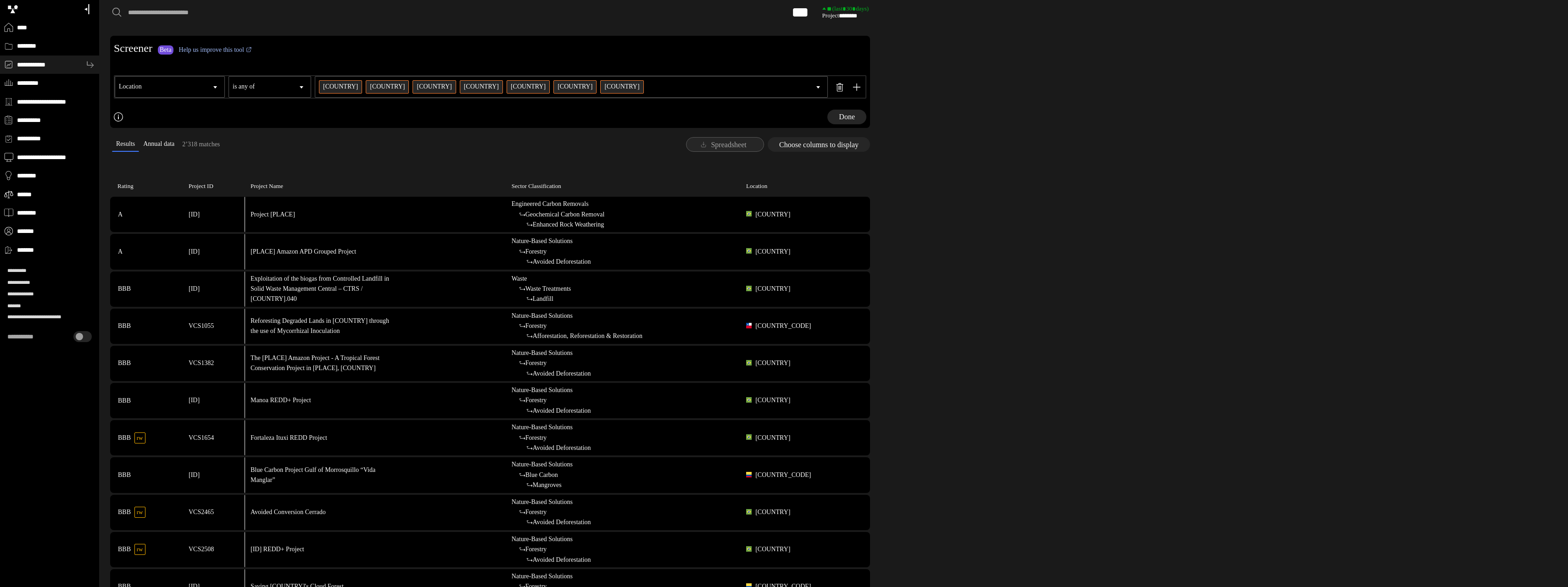 click 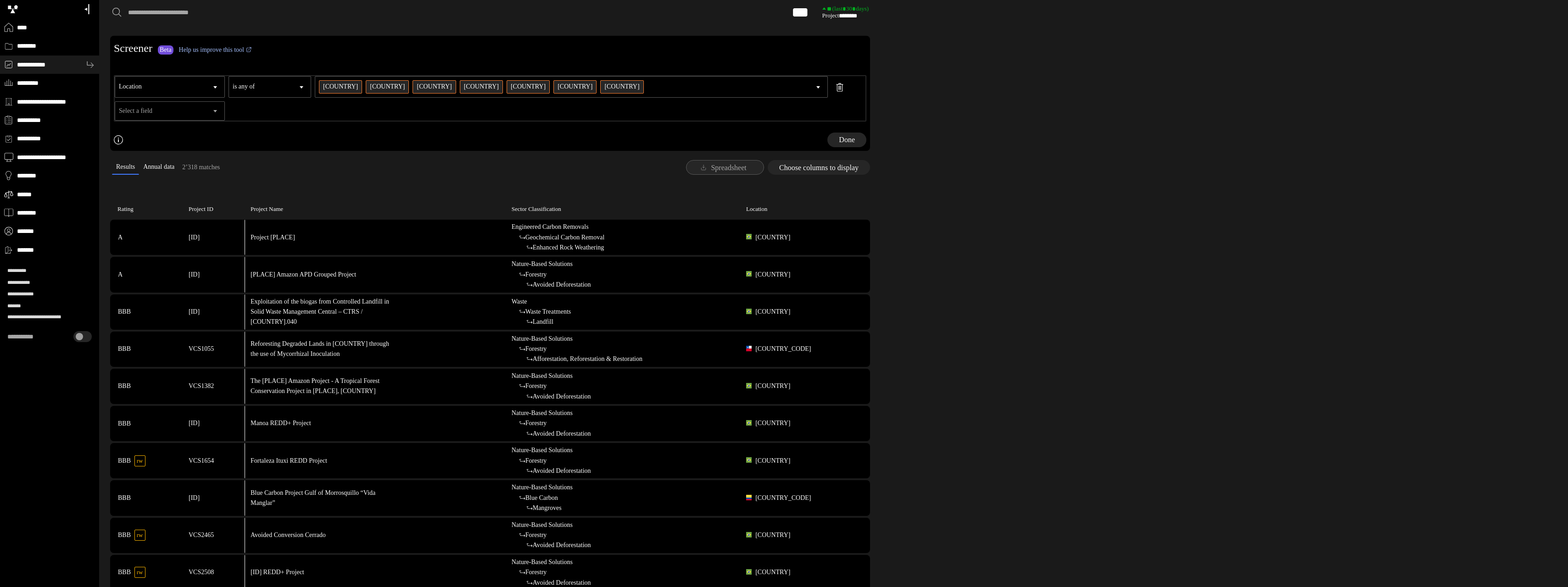 click on "Select a field" at bounding box center (170, 111) 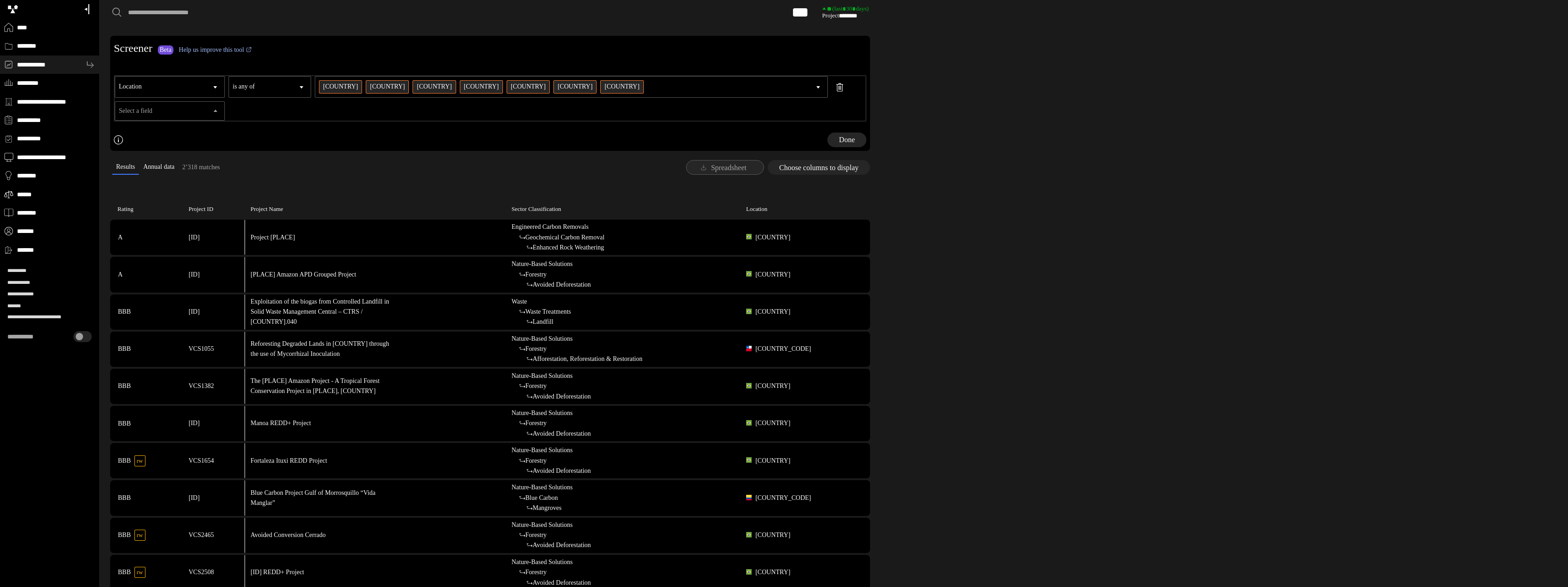 scroll, scrollTop: 92, scrollLeft: 0, axis: vertical 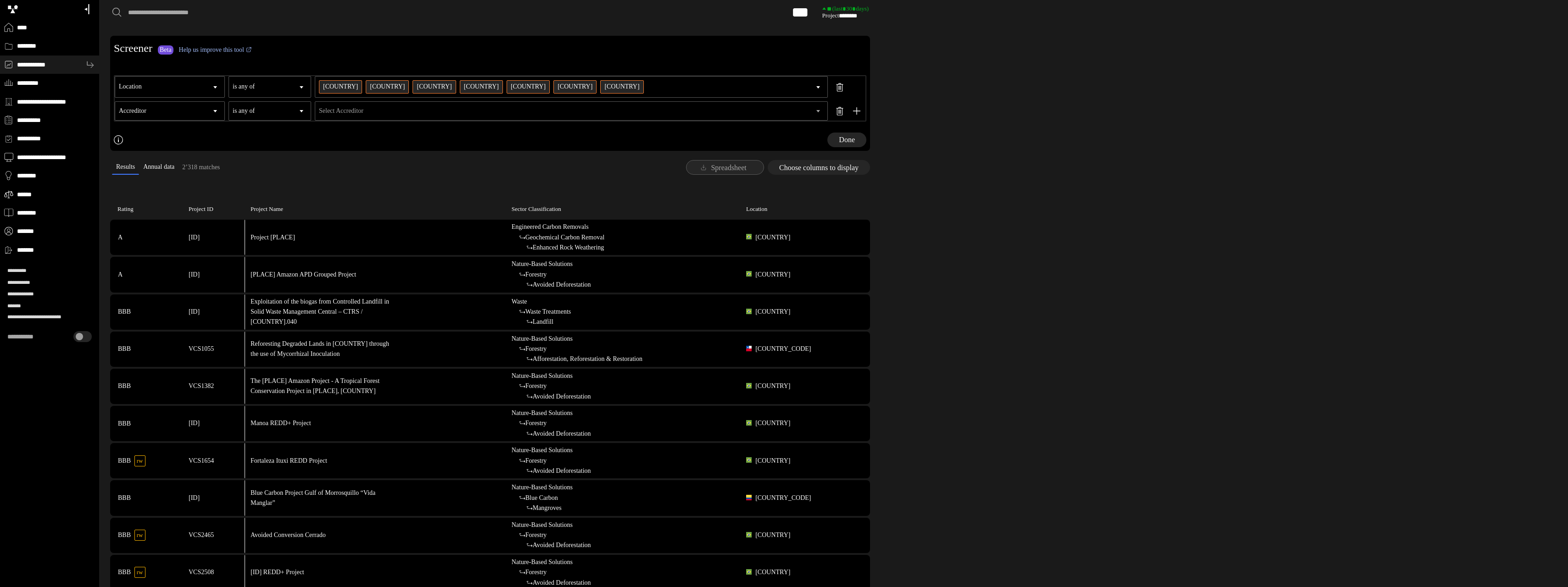 click on "Select Accreditor" at bounding box center [566, 111] 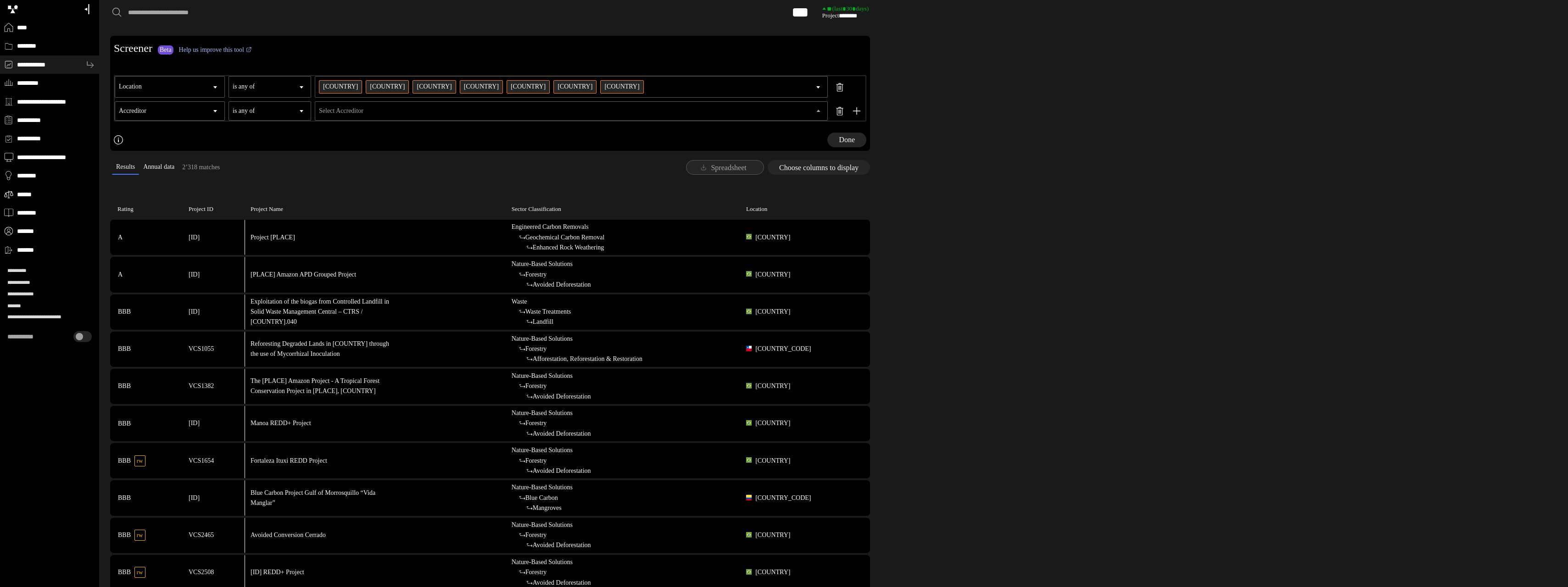 scroll, scrollTop: 221, scrollLeft: 0, axis: vertical 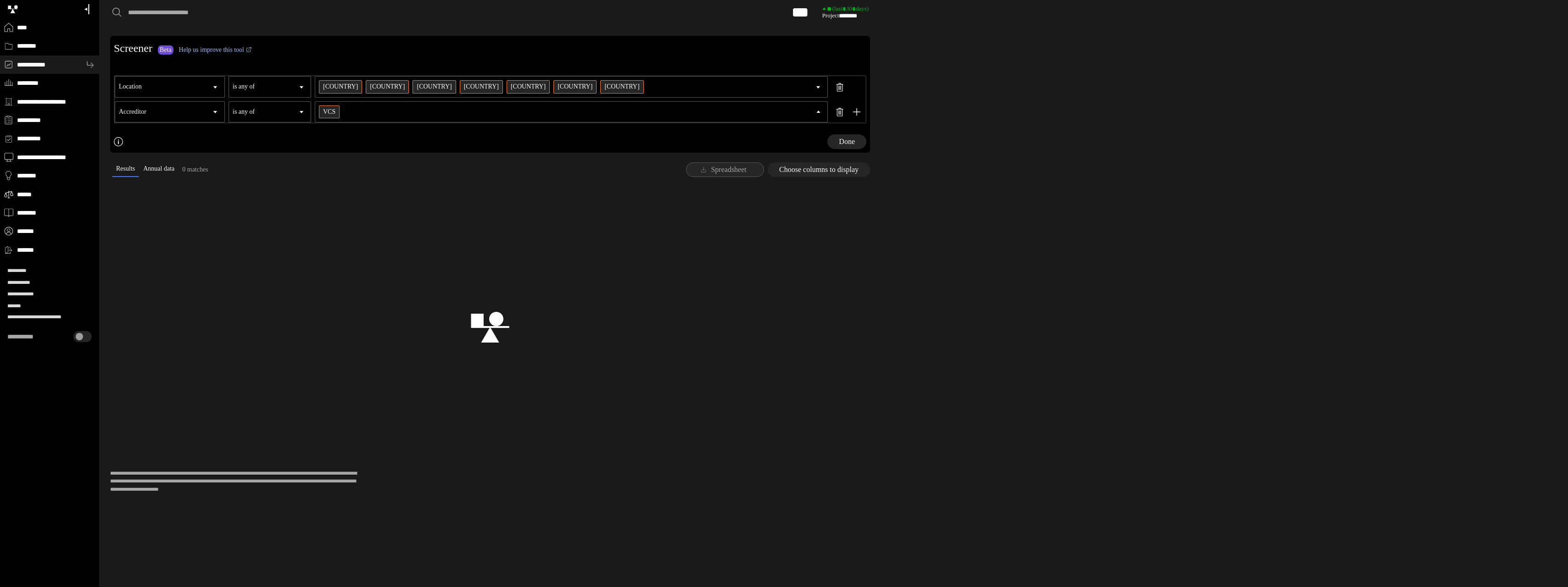 click on "[ID] [ID] + 1" at bounding box center [566, 112] 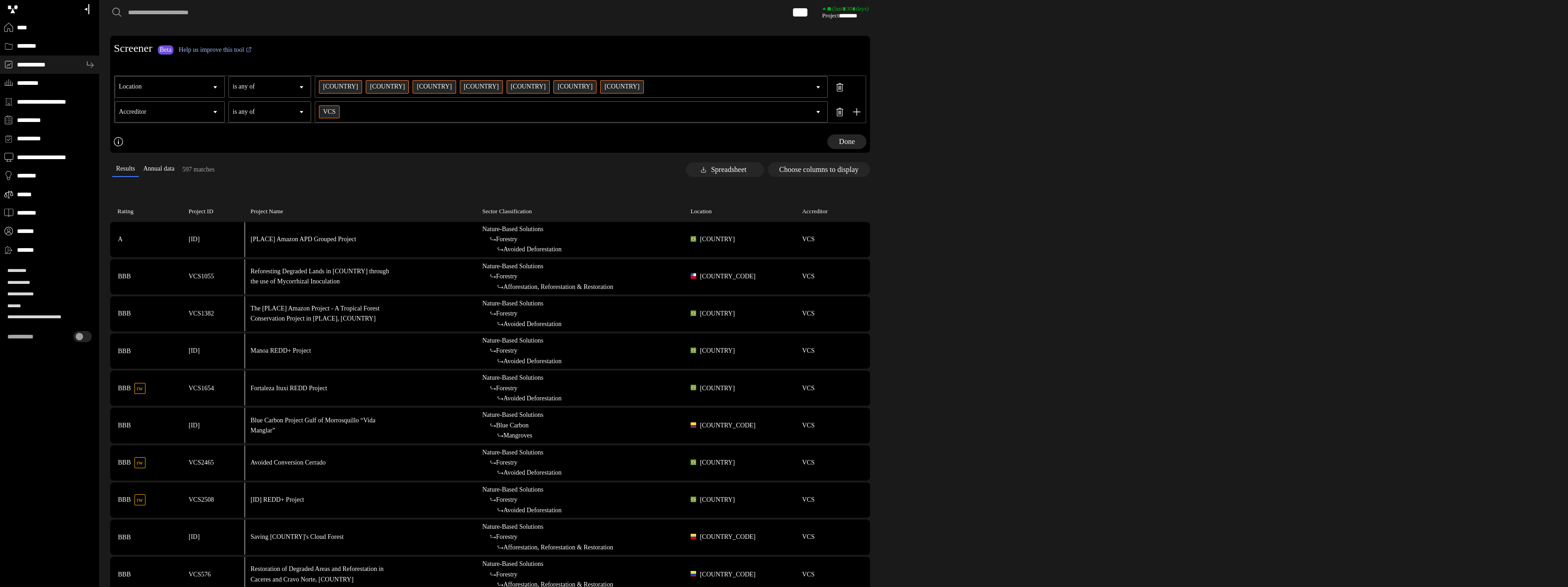 type 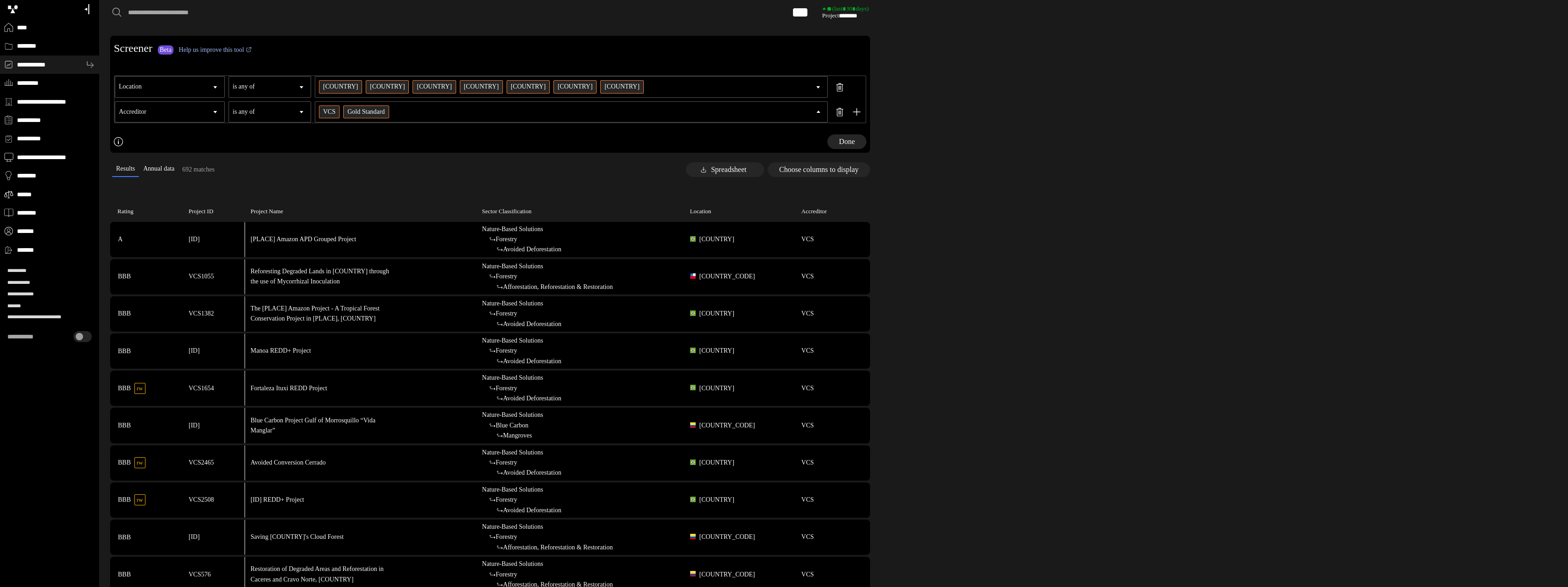 type on "***" 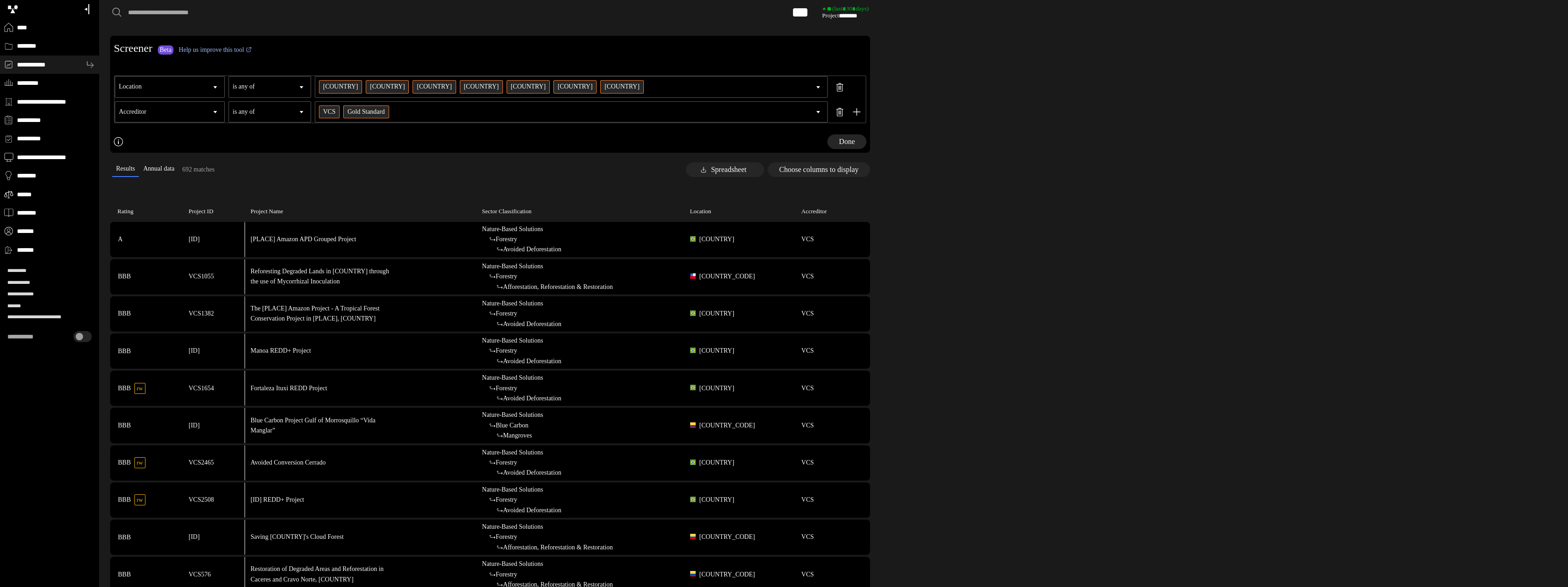 click on "[ID] [ID] + 2" at bounding box center (566, 112) 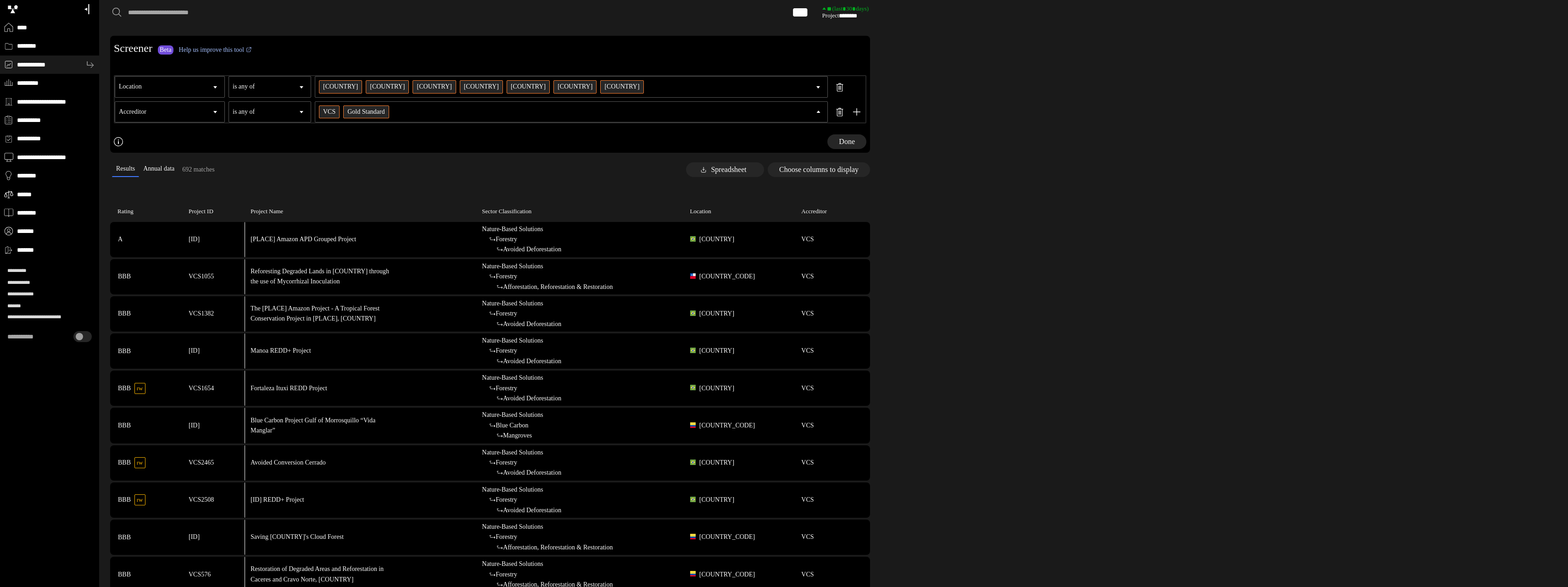 click on "Climate Action Reserve" at bounding box center [0, 0] 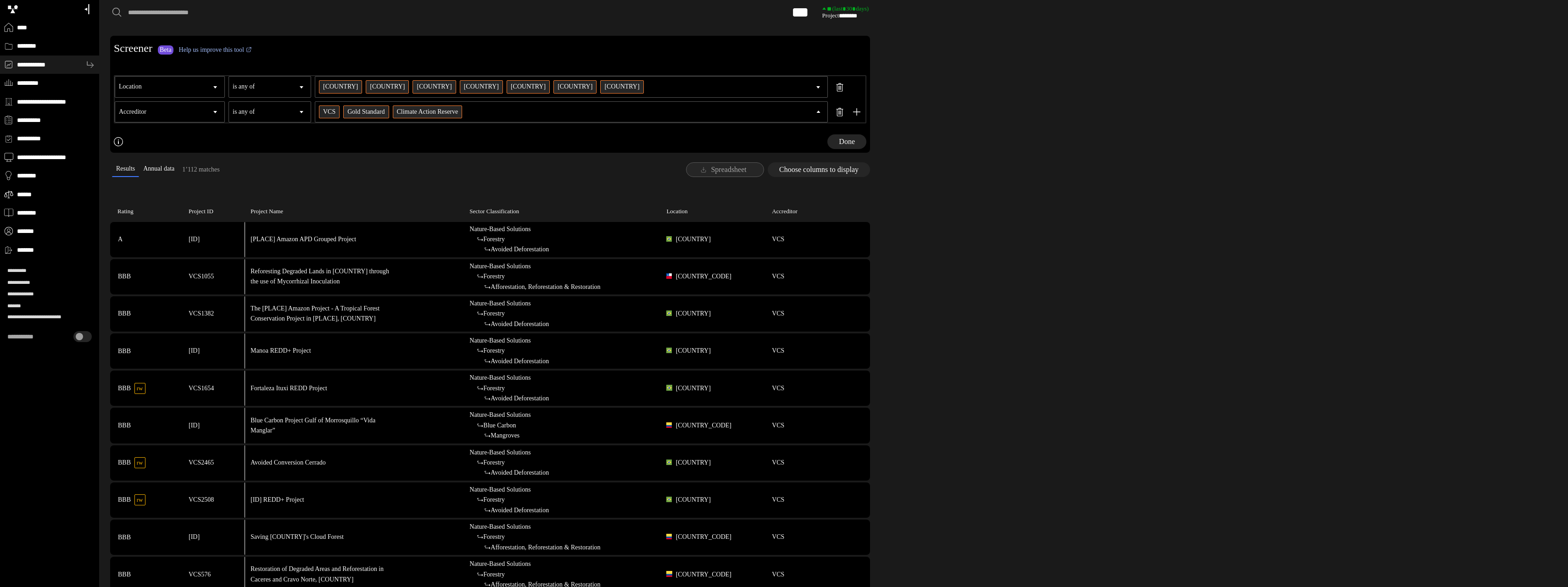 click on "****" at bounding box center (0, 0) 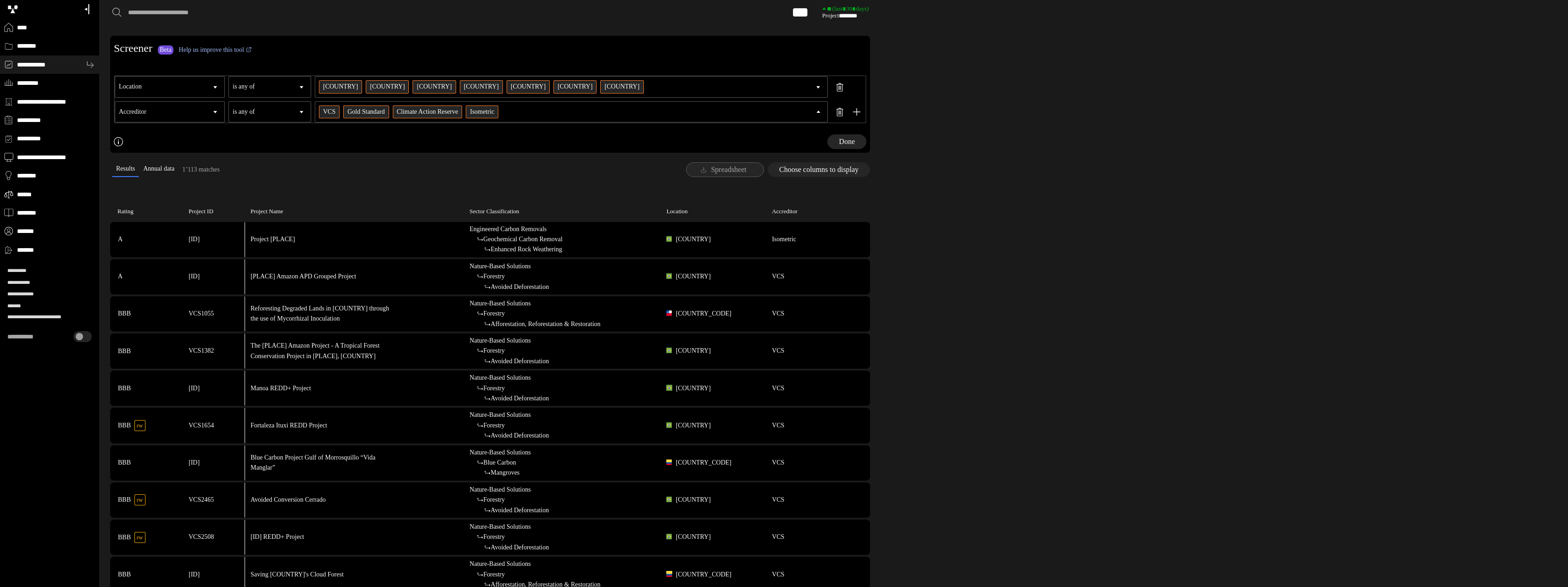 type on "***" 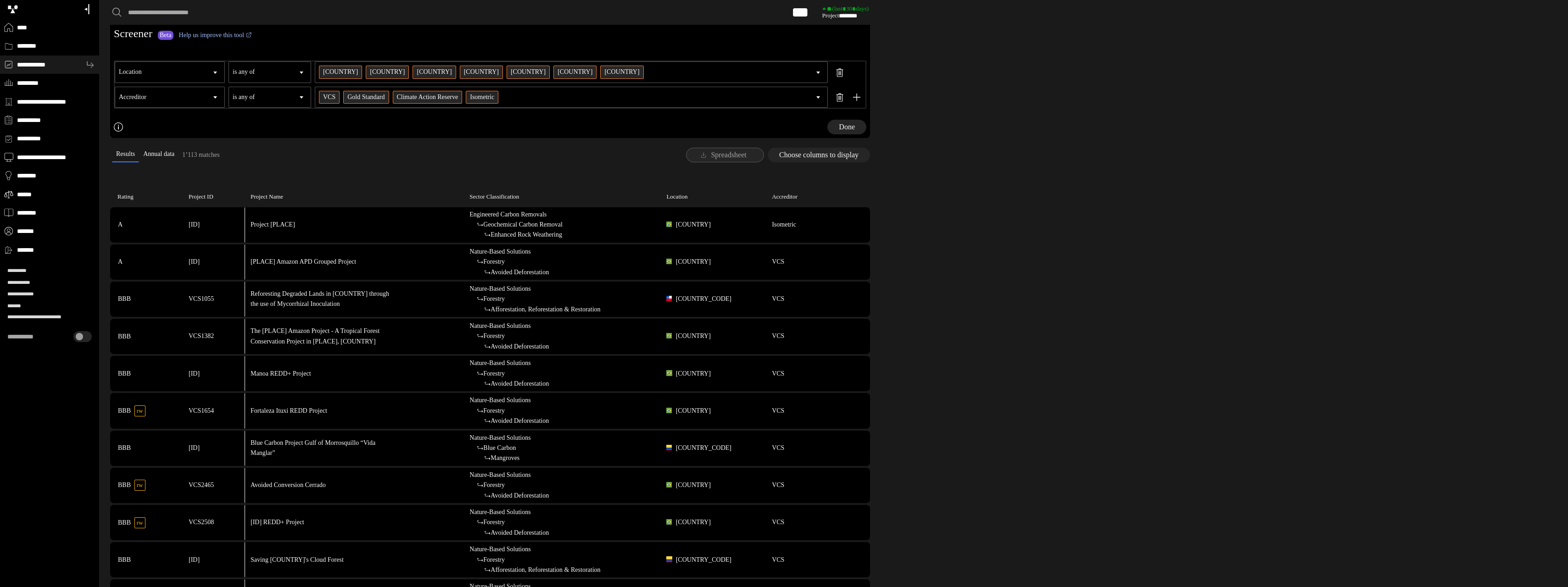 scroll, scrollTop: 0, scrollLeft: 0, axis: both 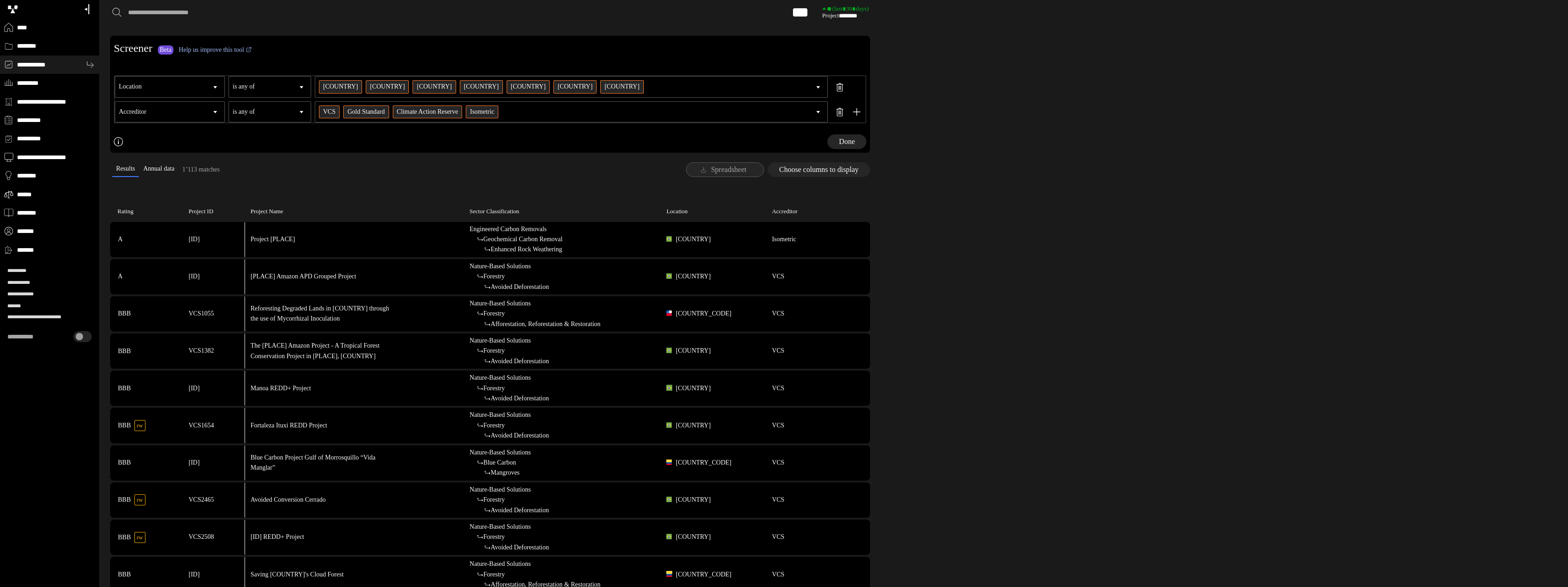 click 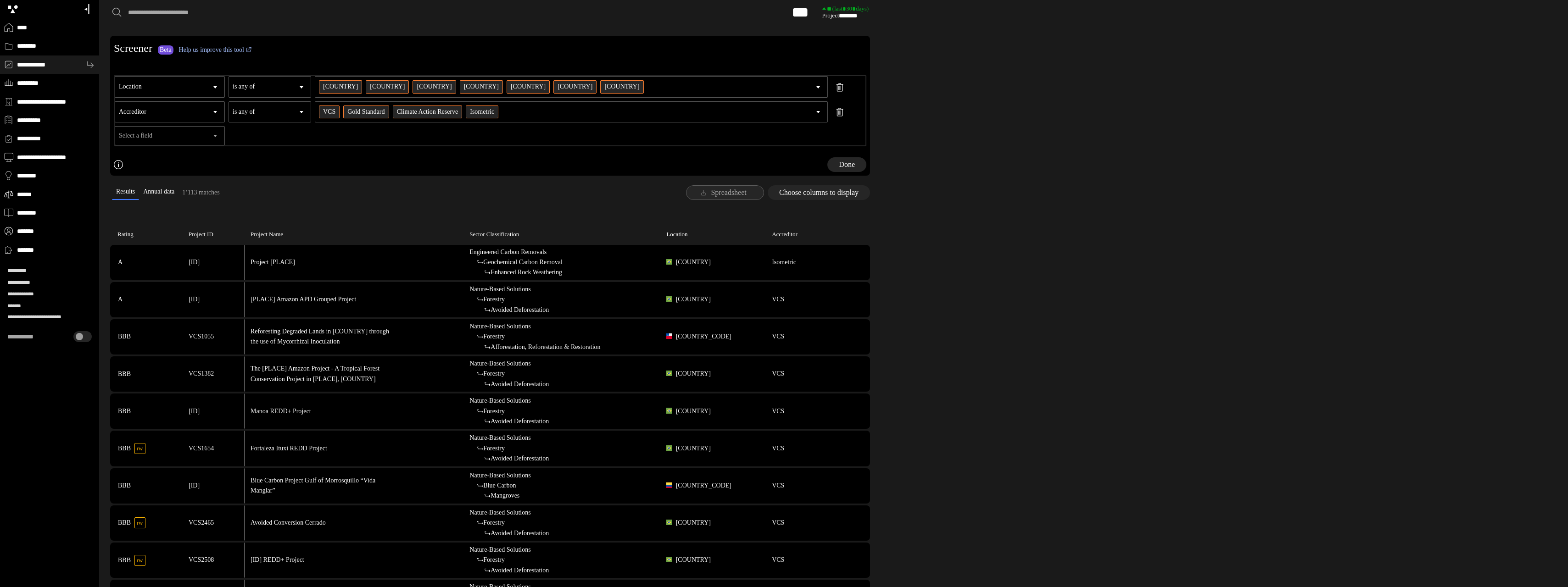 click on "Select a field" at bounding box center (170, 136) 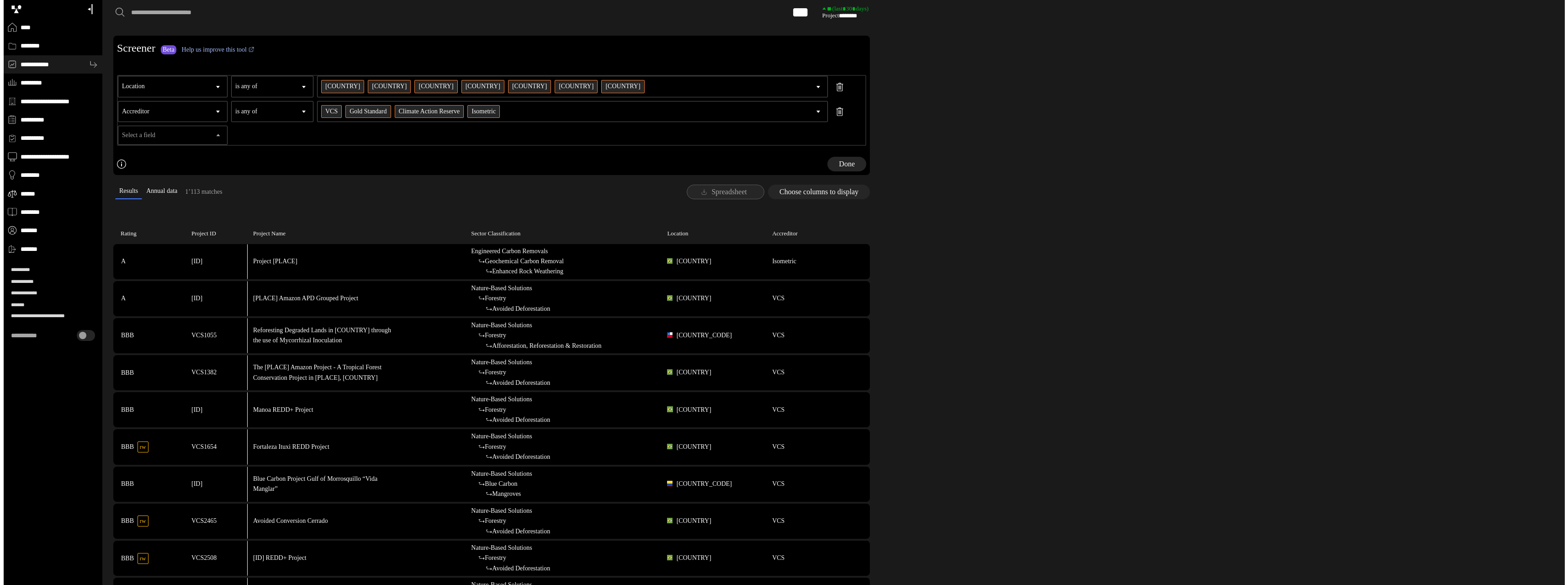 scroll, scrollTop: 46, scrollLeft: 0, axis: vertical 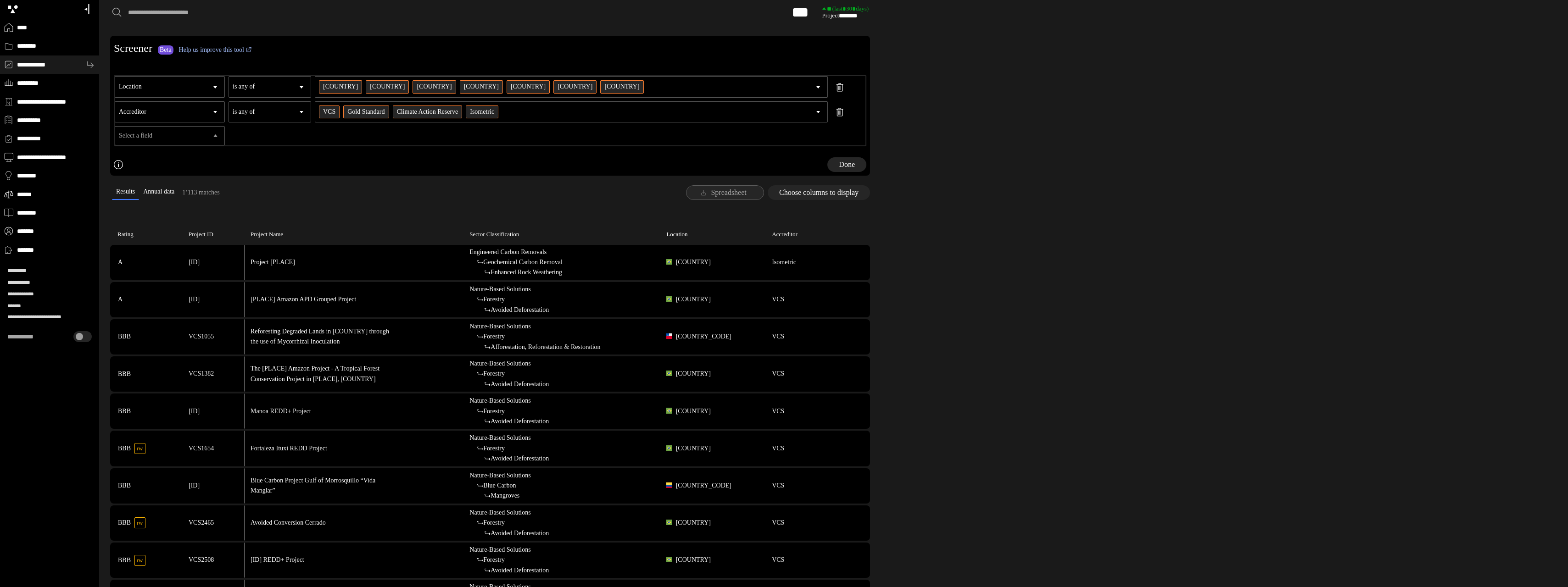 click on "Sub-sector" at bounding box center (0, 0) 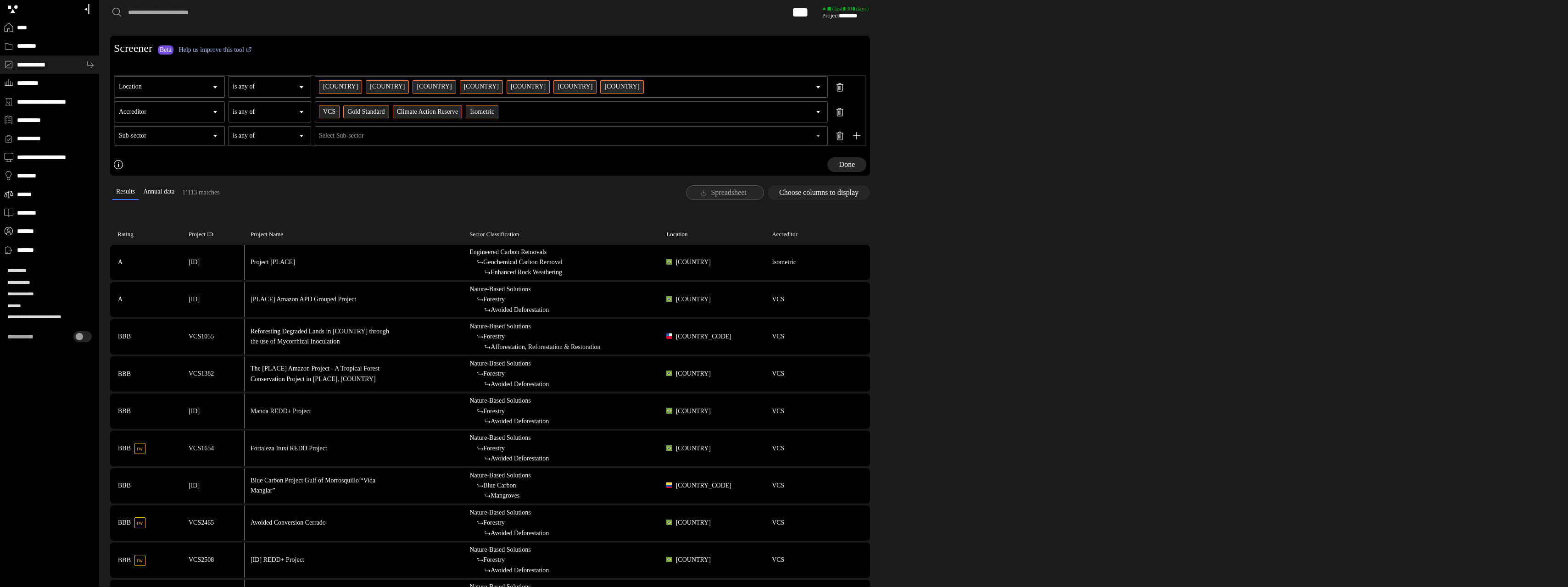 click on "Select Sub-sector" at bounding box center [566, 136] 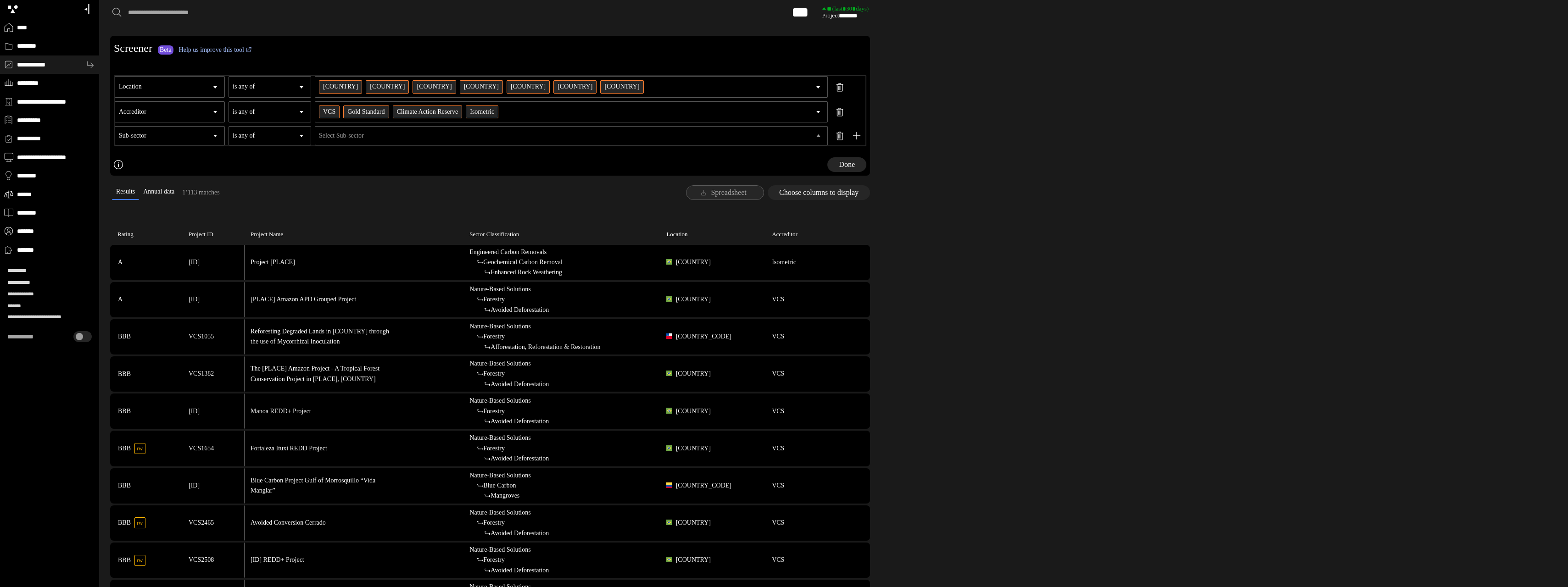 click on "Afforestation, Reforestation & Restoration" at bounding box center (0, 0) 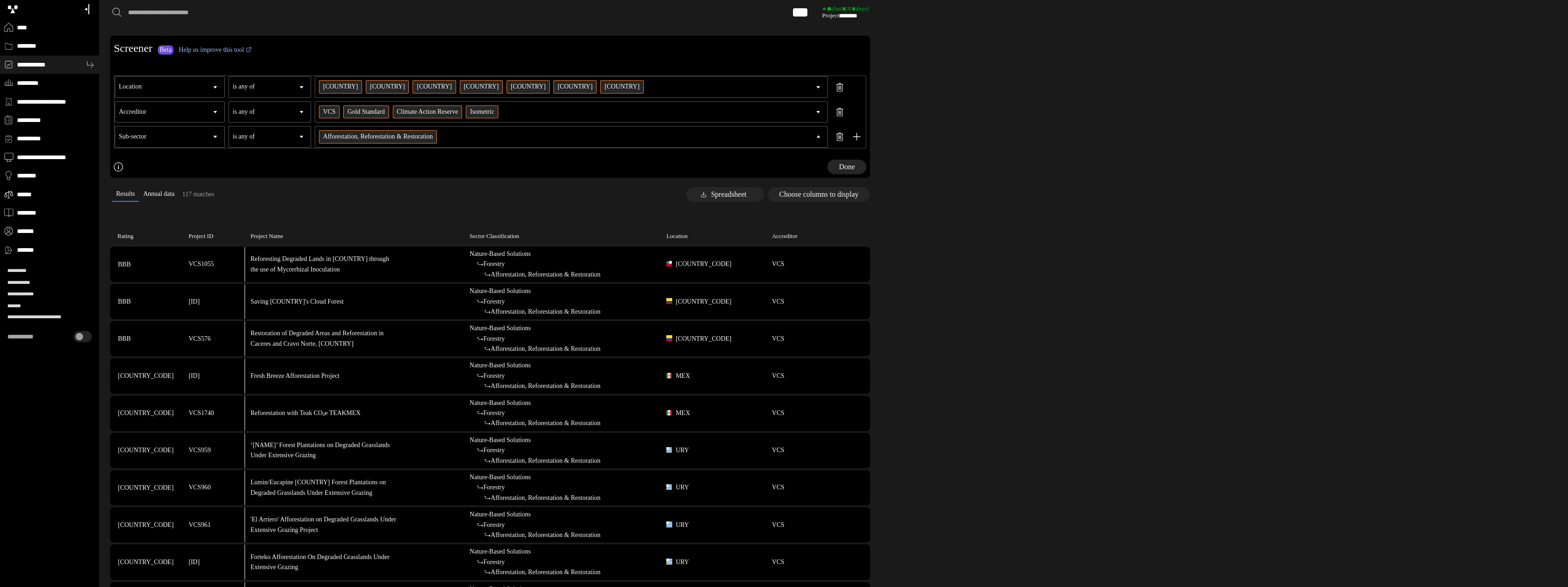 click on "Screener Beta Help us improve this tool Location Rating Rating status Rating watch Additionality score Carbon accounting score Permanence score Sector group Sector Sub-sector Credit type Methodology Location Accreditor Project Developer Issuance CCP eligibility CORSIA eligibility Credits remaining Biochar production amount (Reported) Biochar Biochar production amount (Forecast) Biochar Carbon removal conversion factor (Reported) Biochar Carbon removal conversion factor (Forecast) Biochar Average conversion temperature (Reported) Biochar Average conversion temperature (Forecast) Biochar Hydrogen to organic carbon ratio (Reported) Biochar Hydrogen to organic carbon ratio (Forecast) Biochar" at bounding box center [784, 539] 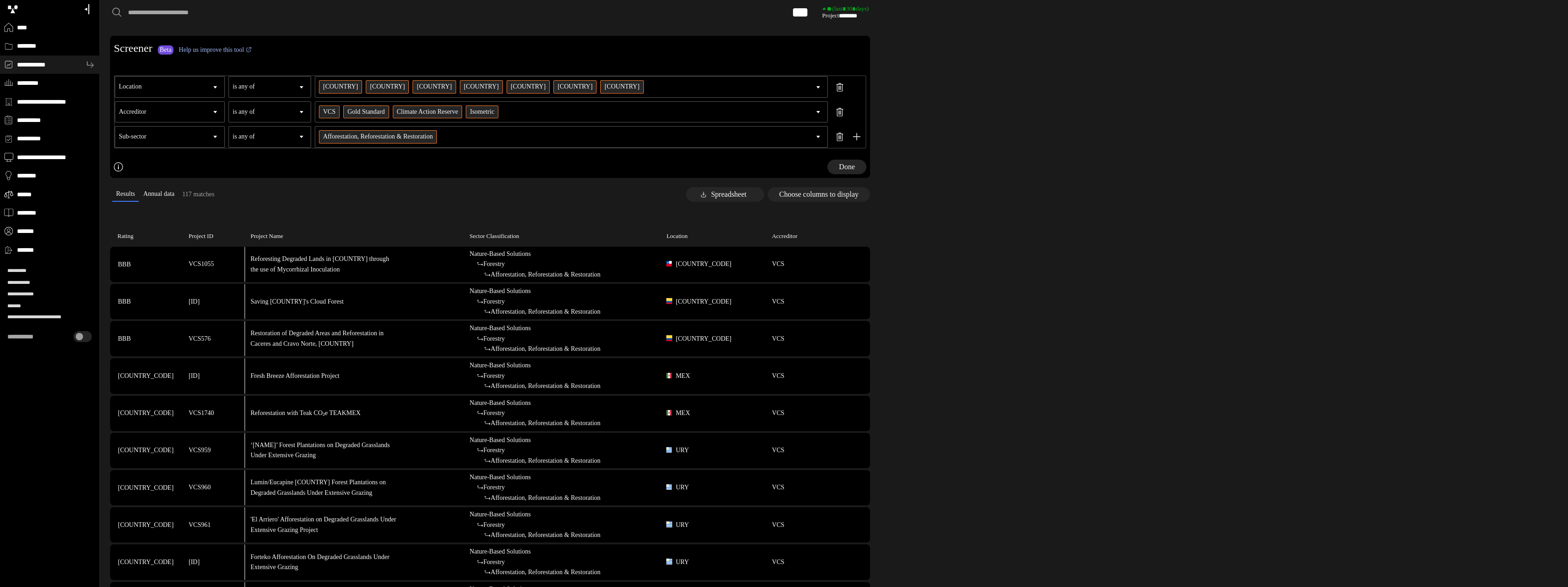 click on "Reforesting Degraded Lands in [COUNTRY] through the use of Mycorrhizal Inoculation" at bounding box center [324, 264] 